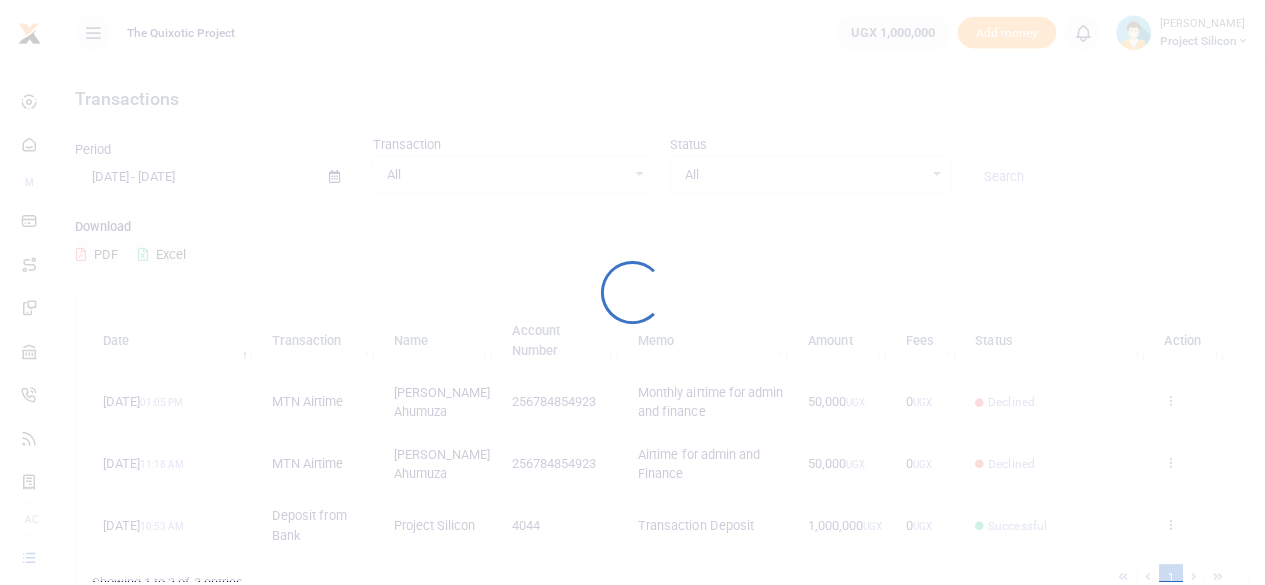 scroll, scrollTop: 0, scrollLeft: 0, axis: both 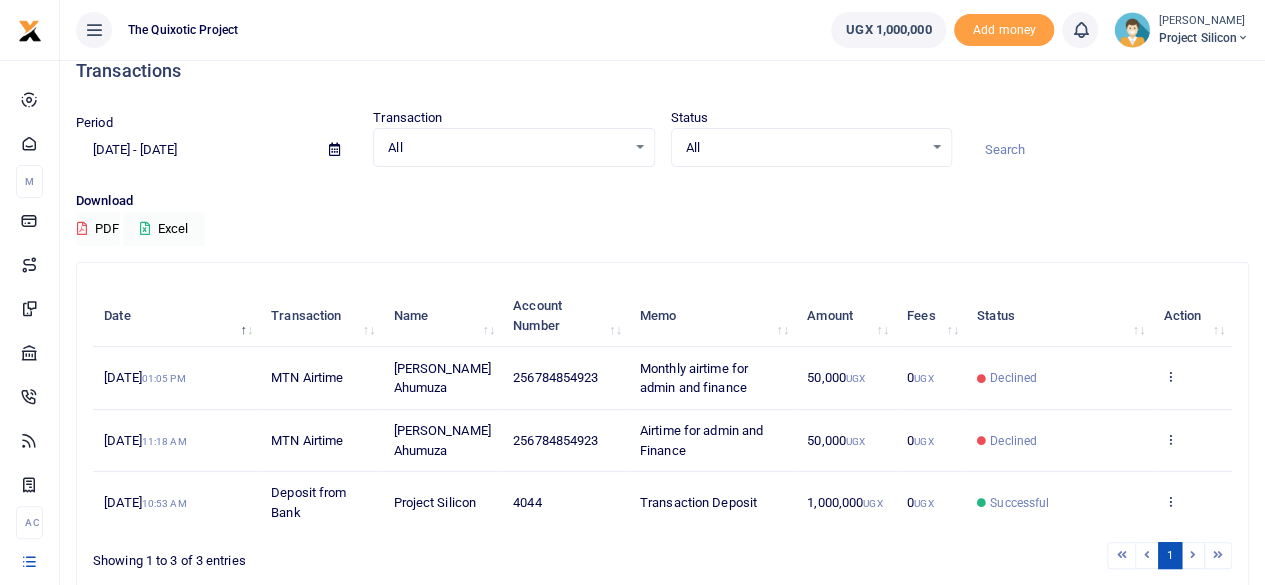 click on "View details
Send again" at bounding box center [1192, 378] 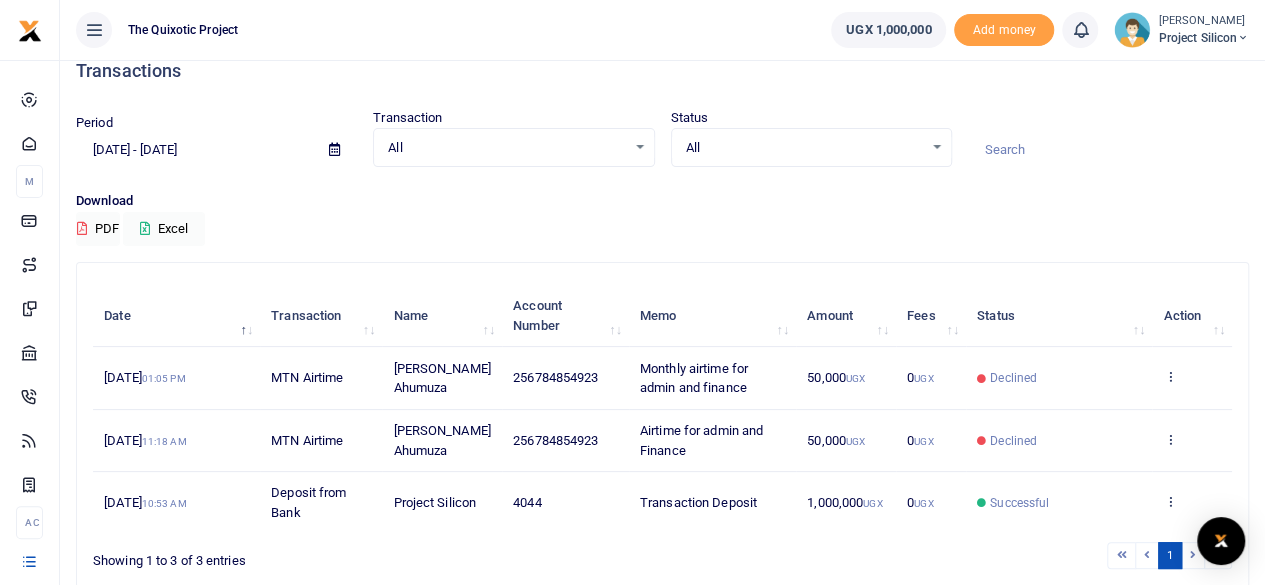 click on "View details
Send again" at bounding box center (1192, 378) 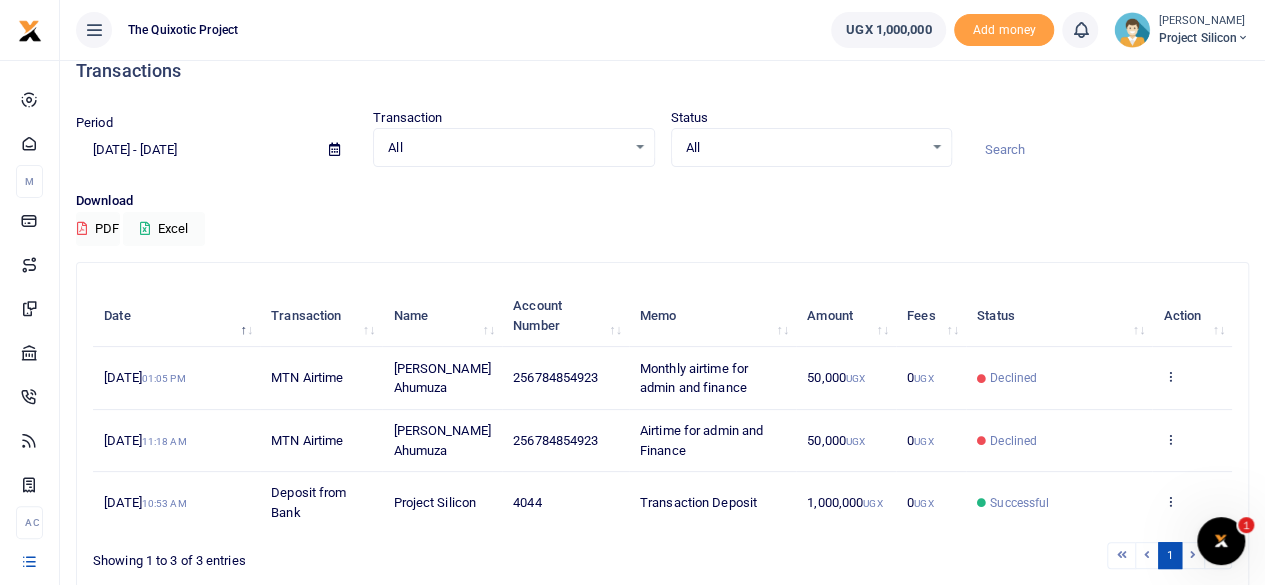scroll, scrollTop: 0, scrollLeft: 0, axis: both 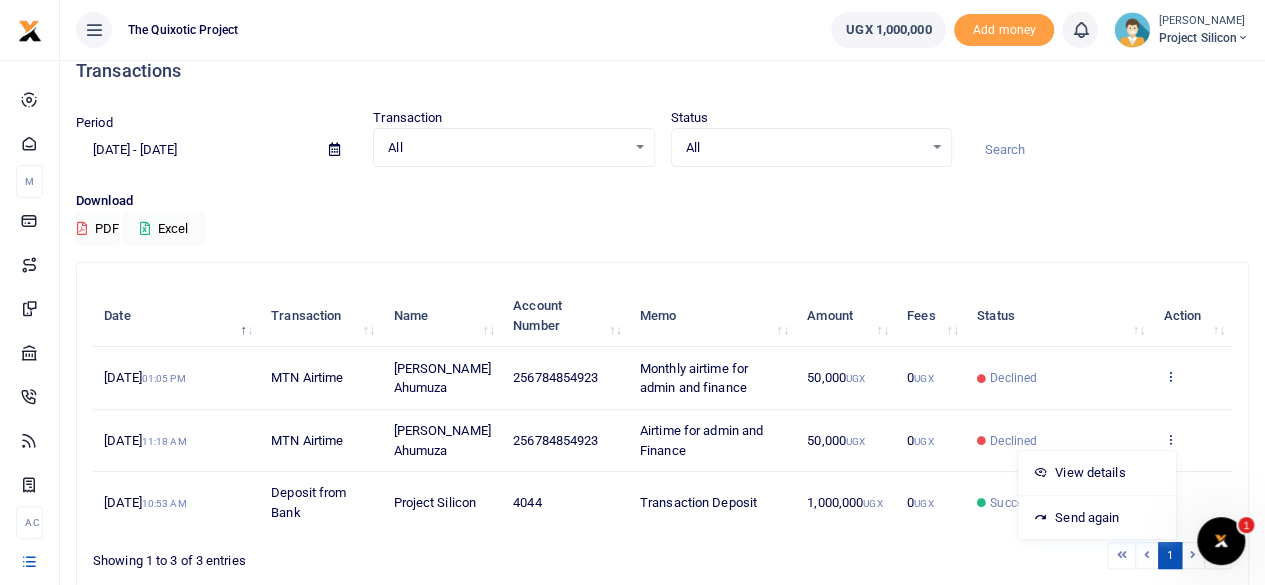 click at bounding box center [1169, 376] 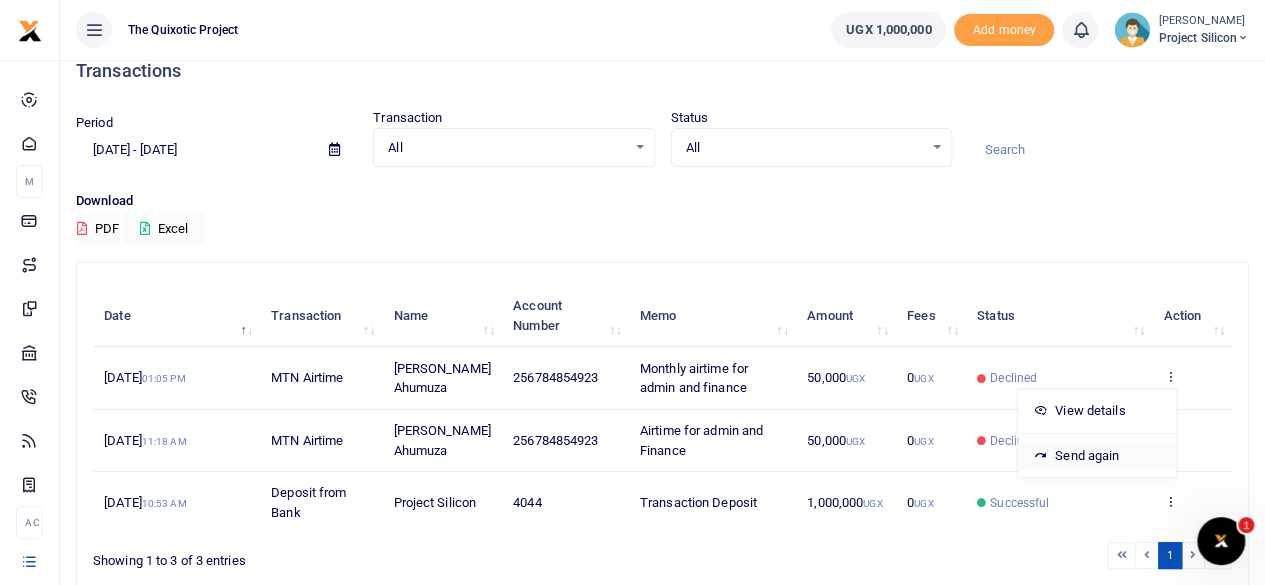 click on "Send again" at bounding box center [1097, 456] 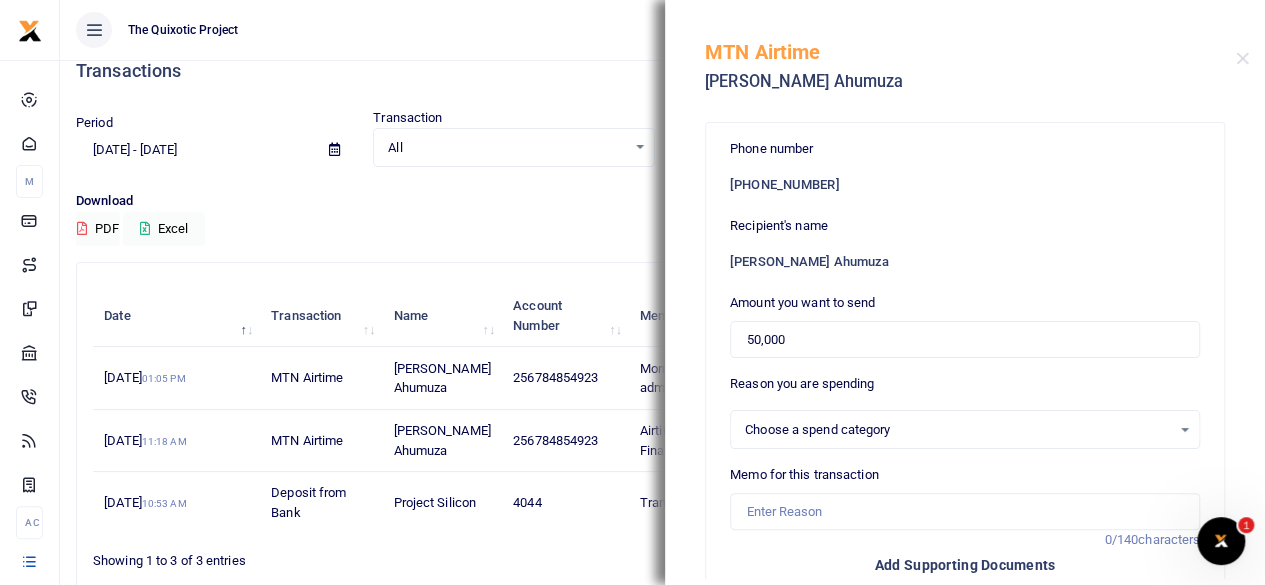 select 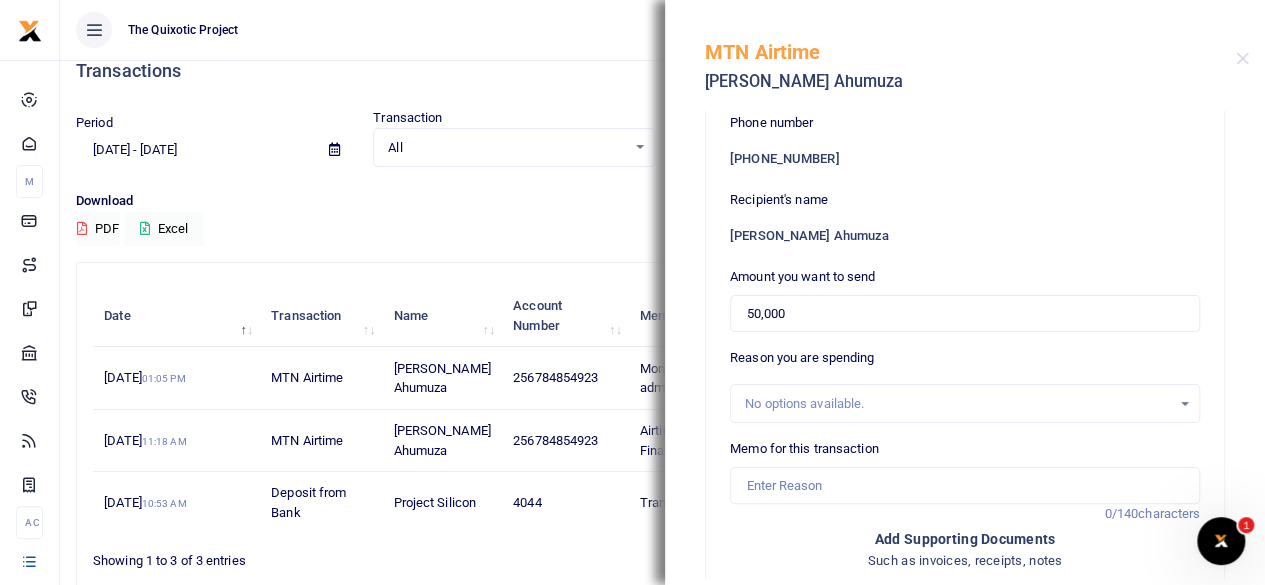 scroll, scrollTop: 0, scrollLeft: 0, axis: both 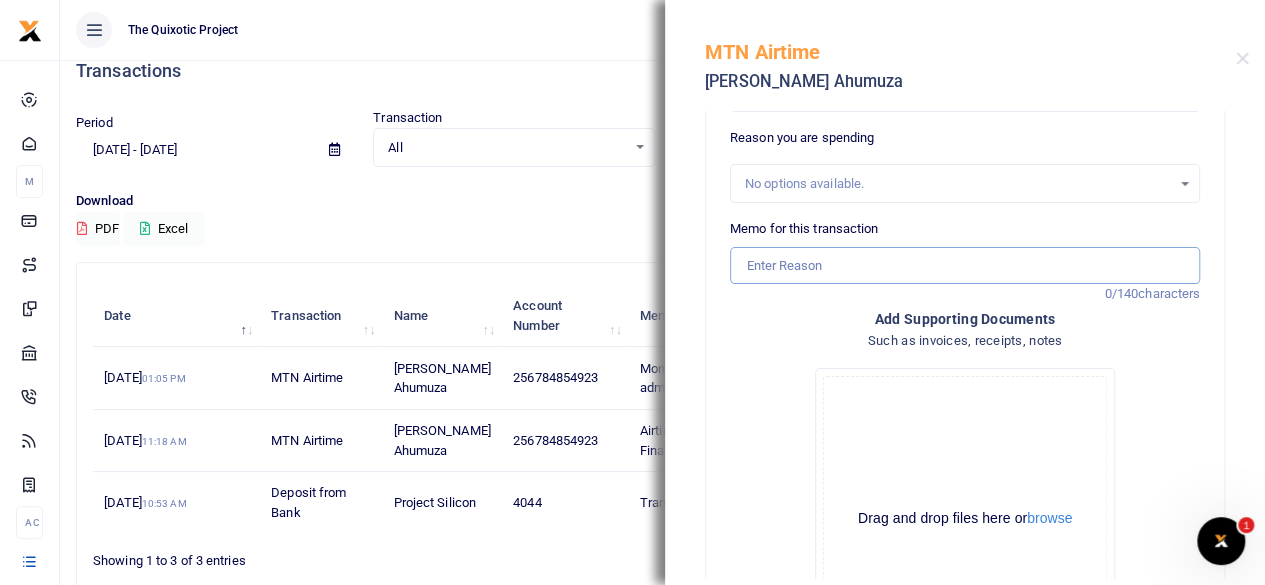 click on "Memo for this transaction" at bounding box center [965, 266] 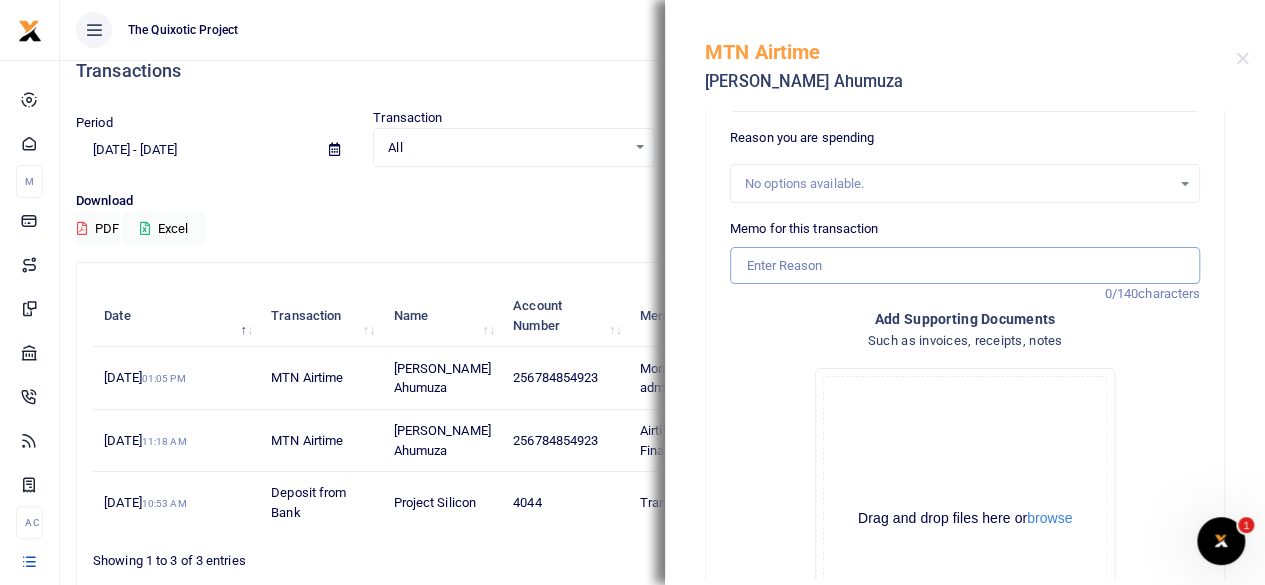 type on "Monthly airtime for admin and finance" 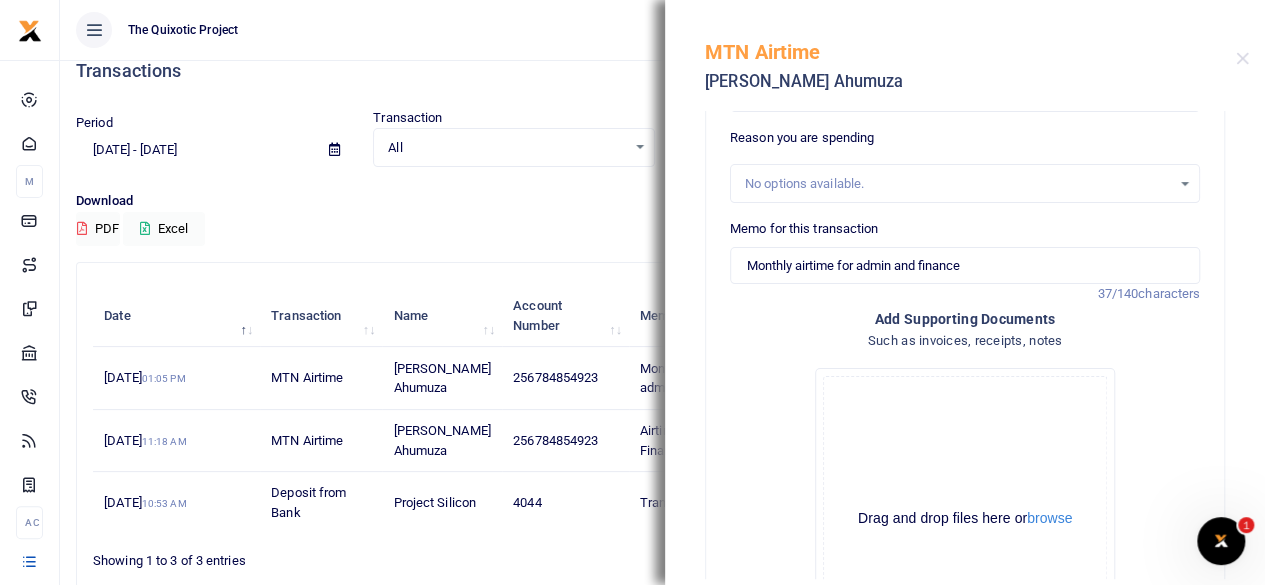 scroll, scrollTop: 445, scrollLeft: 0, axis: vertical 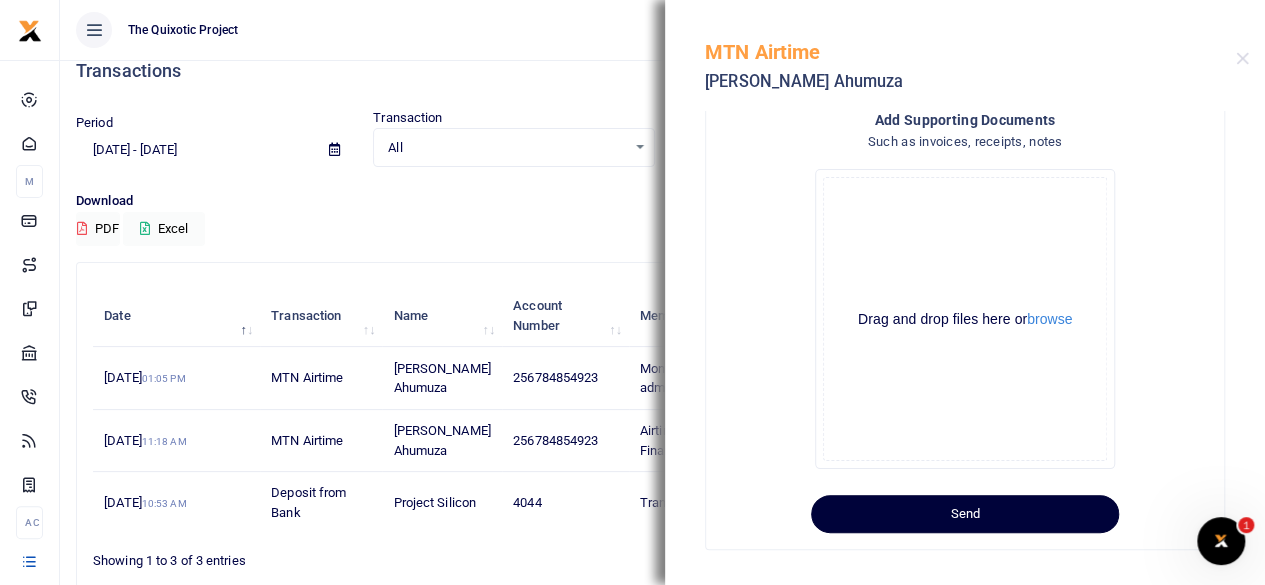 click on "Send" at bounding box center (965, 514) 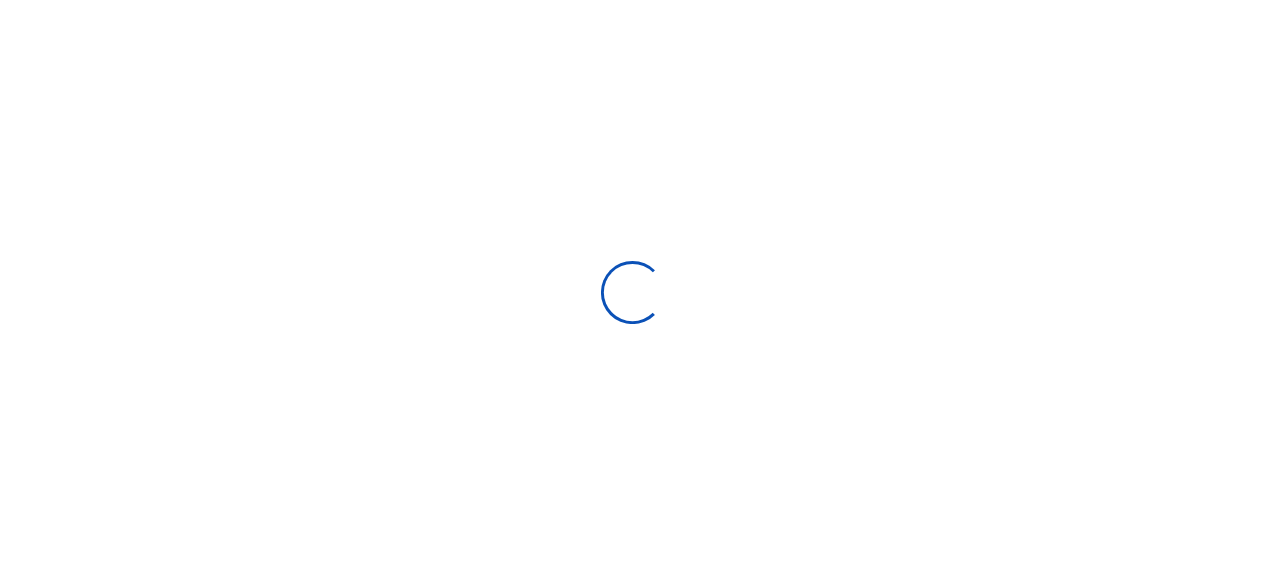 scroll, scrollTop: 0, scrollLeft: 0, axis: both 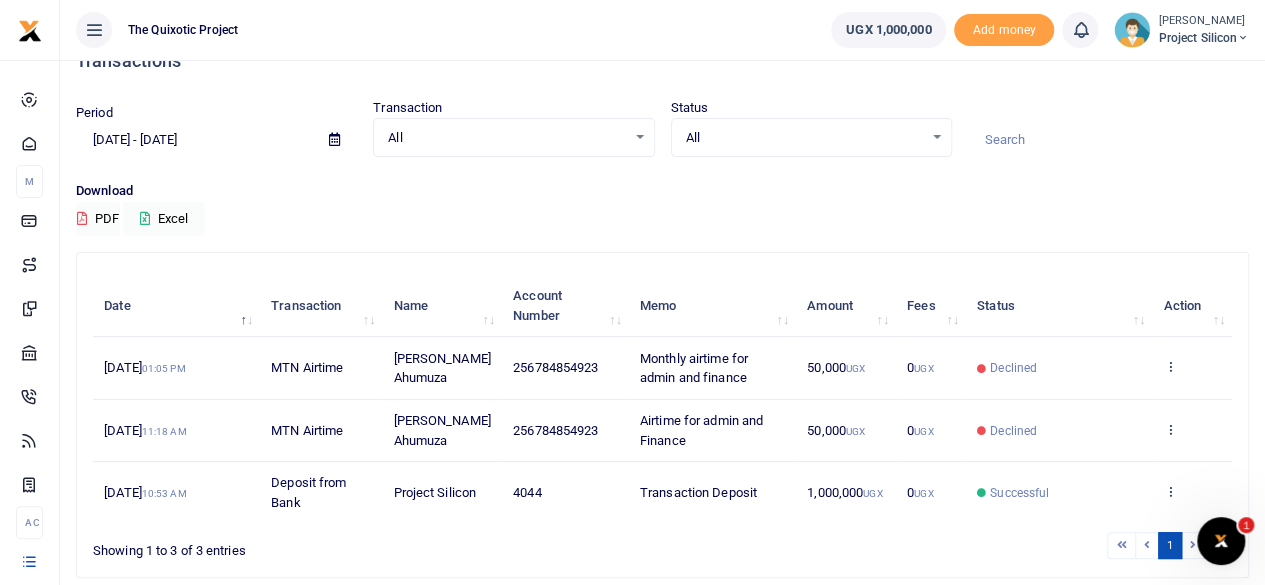 click 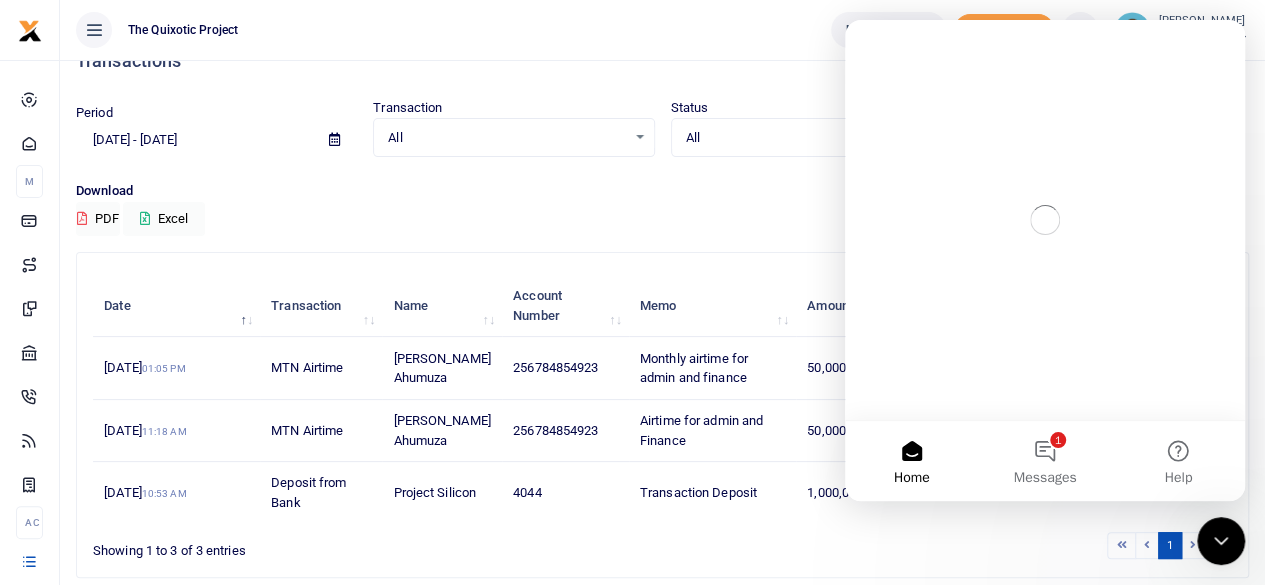 scroll, scrollTop: 0, scrollLeft: 0, axis: both 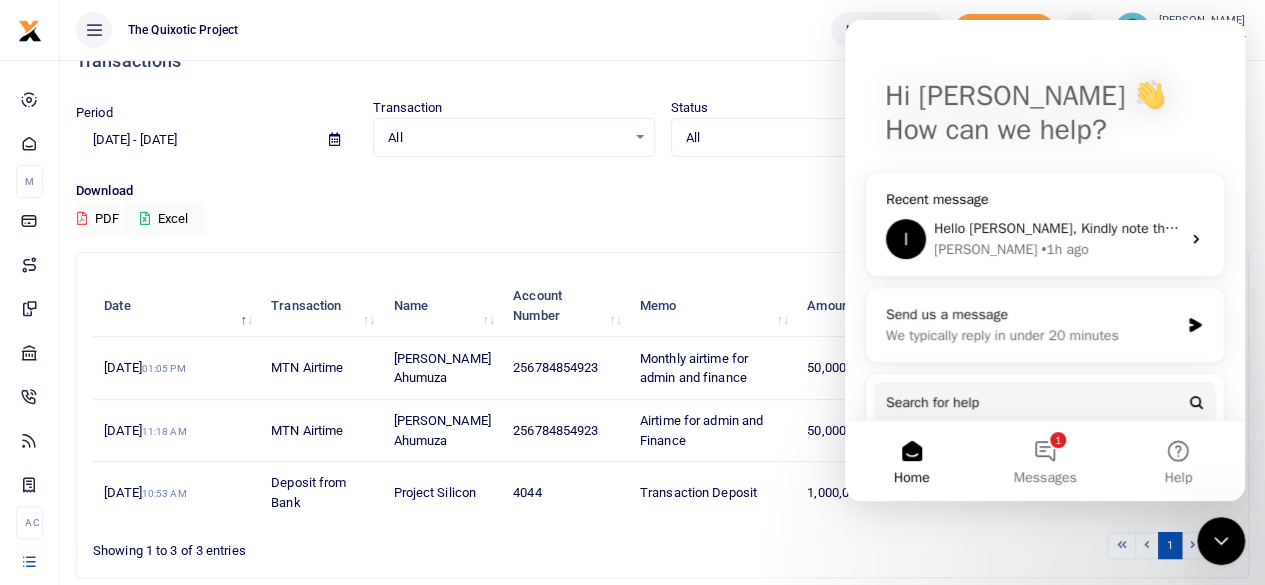 click 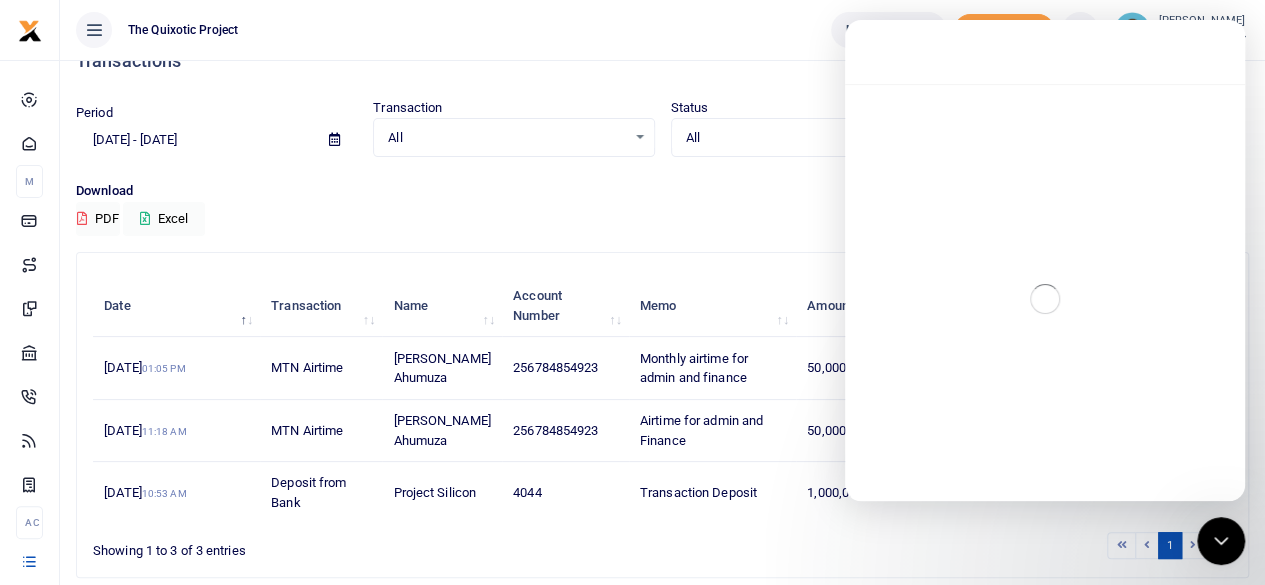 scroll, scrollTop: 0, scrollLeft: 0, axis: both 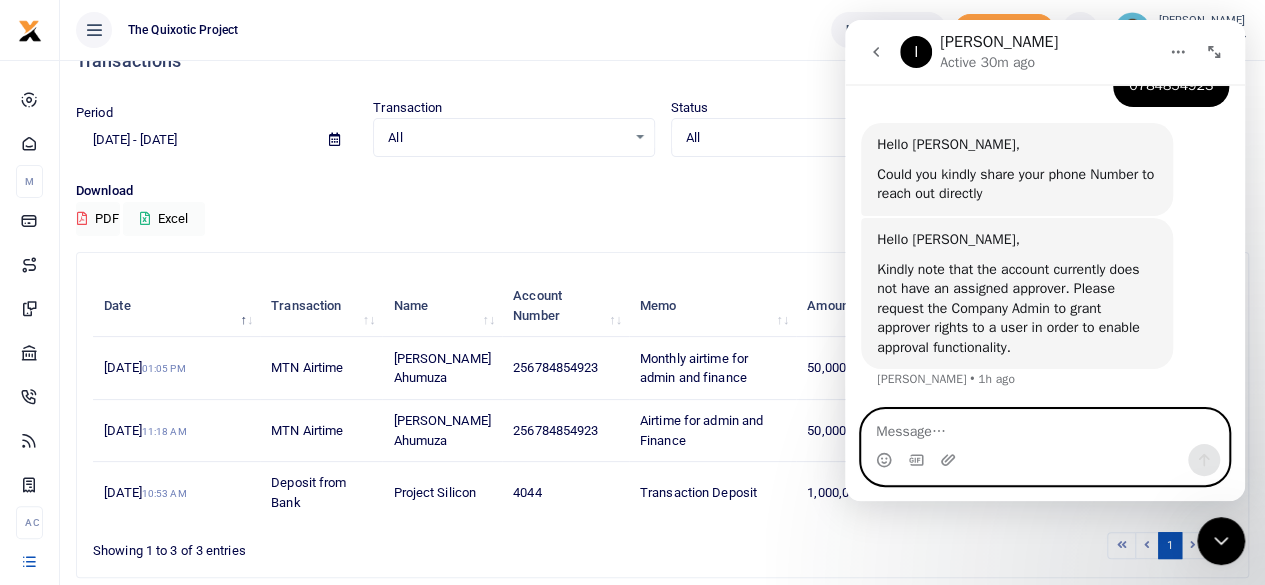 click at bounding box center (1045, 427) 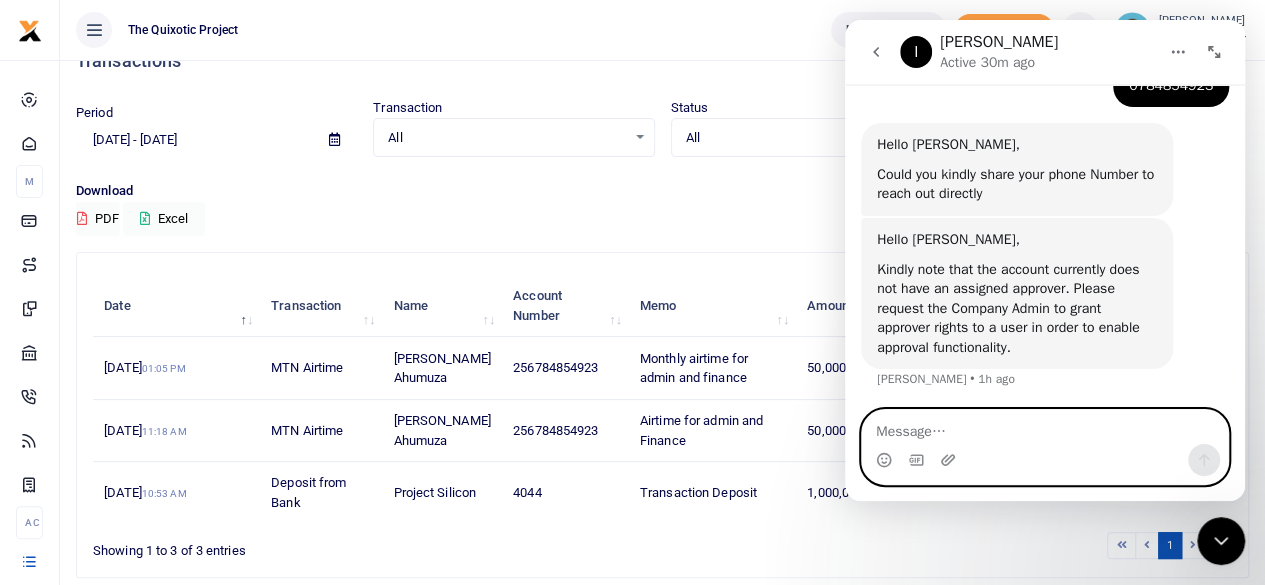 click at bounding box center [1045, 427] 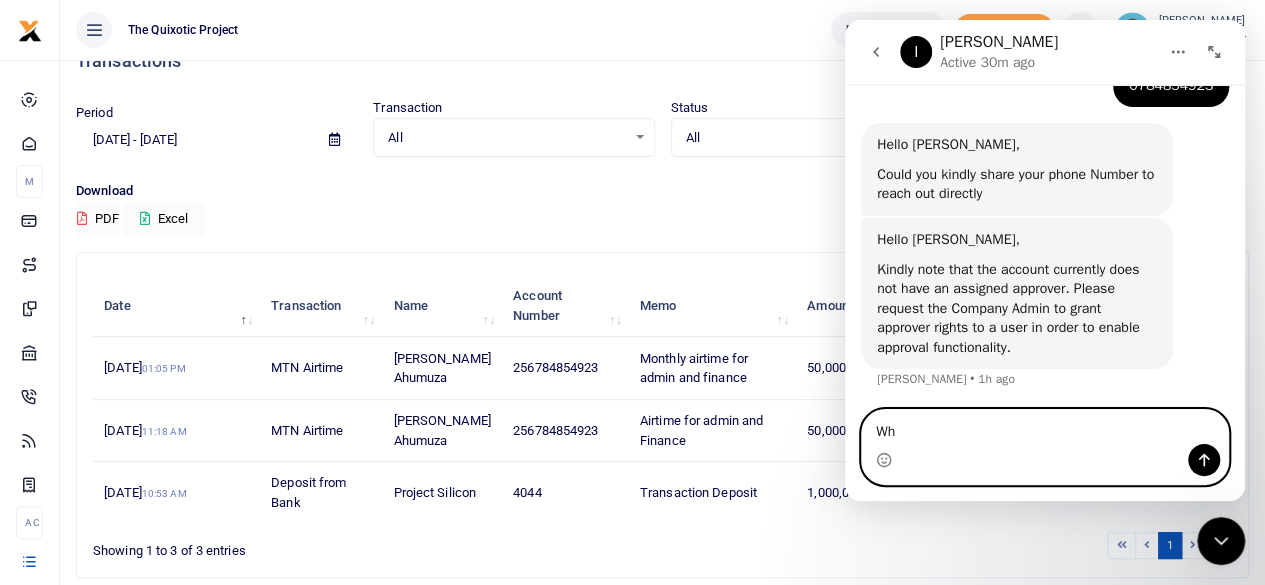 type on "W" 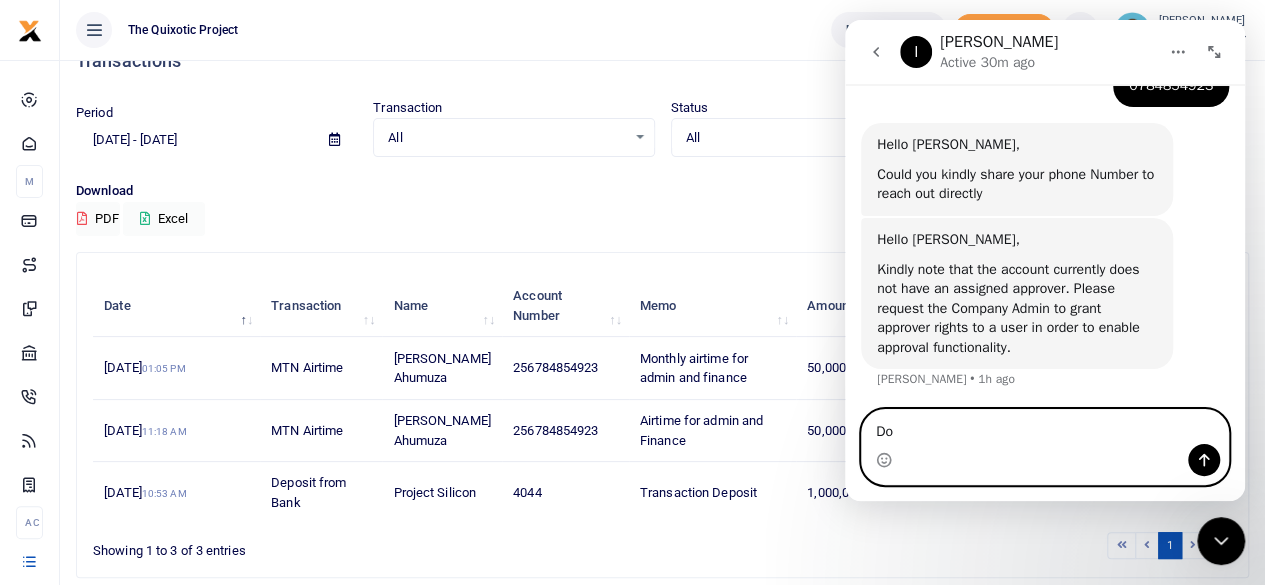 type on "D" 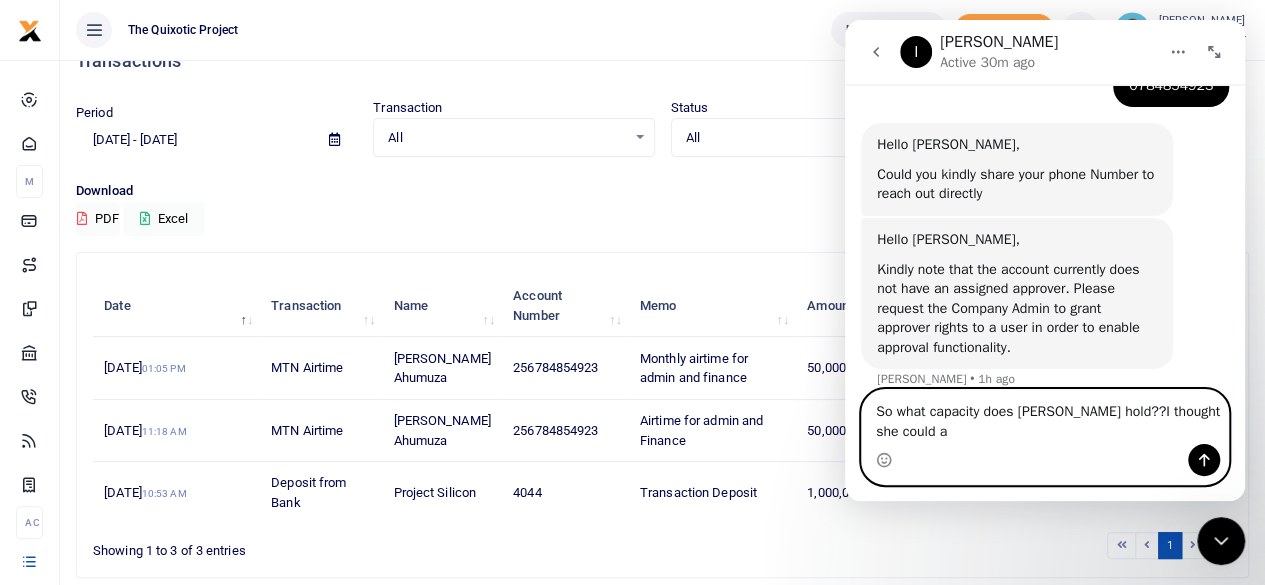 scroll, scrollTop: 458, scrollLeft: 0, axis: vertical 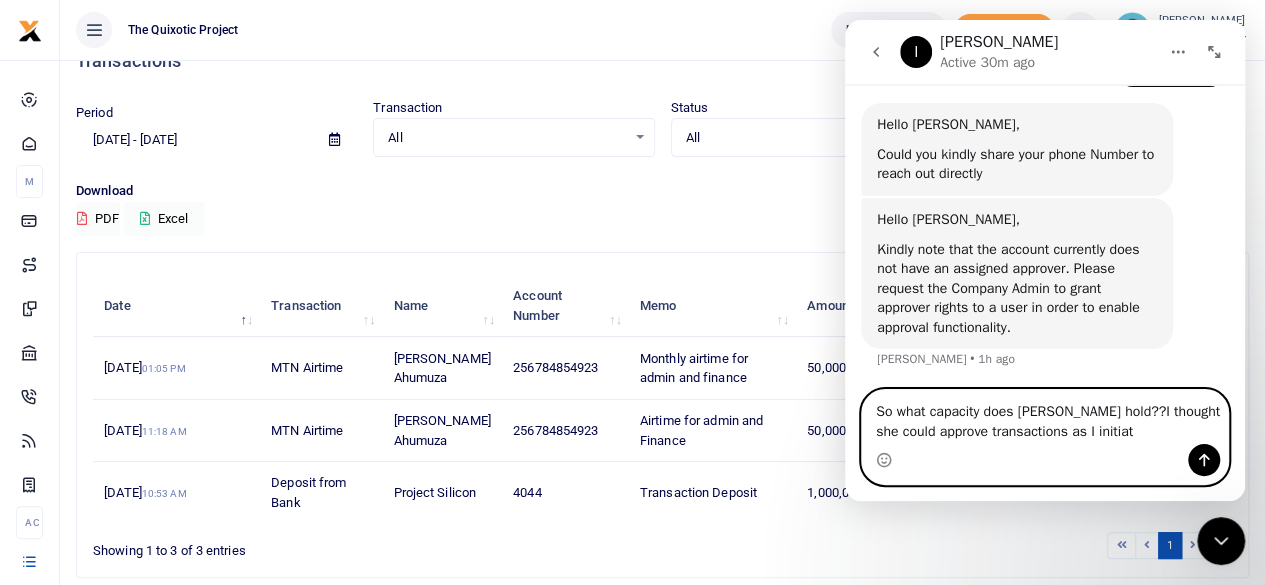 type on "So what capacity does [PERSON_NAME] hold??I thought she could approve transactions as I initiate" 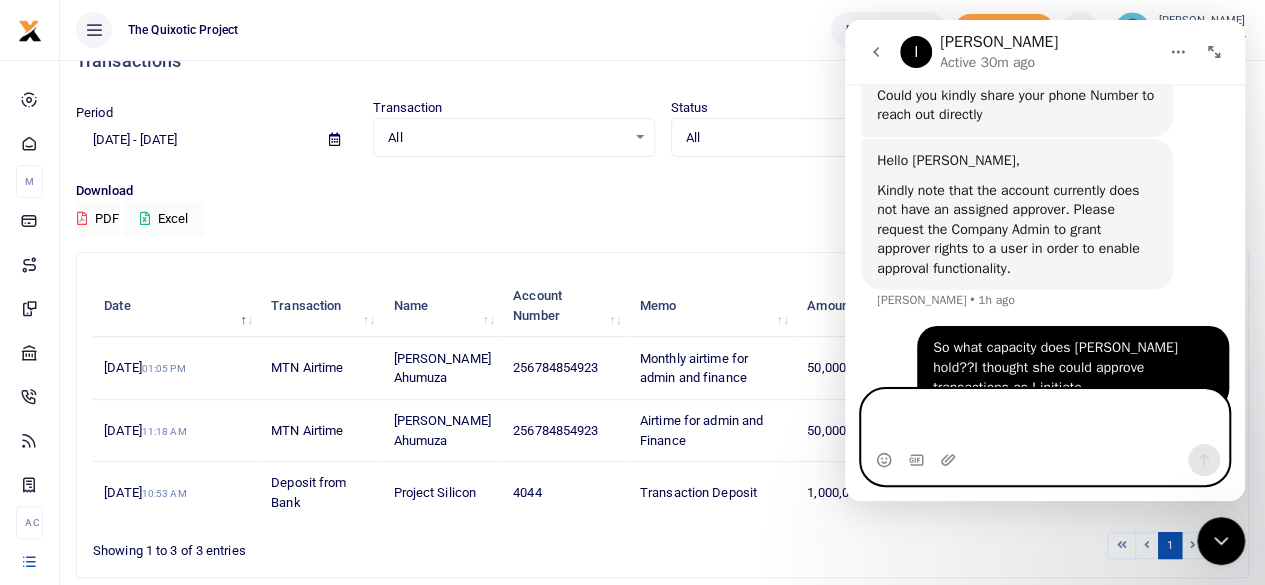 scroll, scrollTop: 537, scrollLeft: 0, axis: vertical 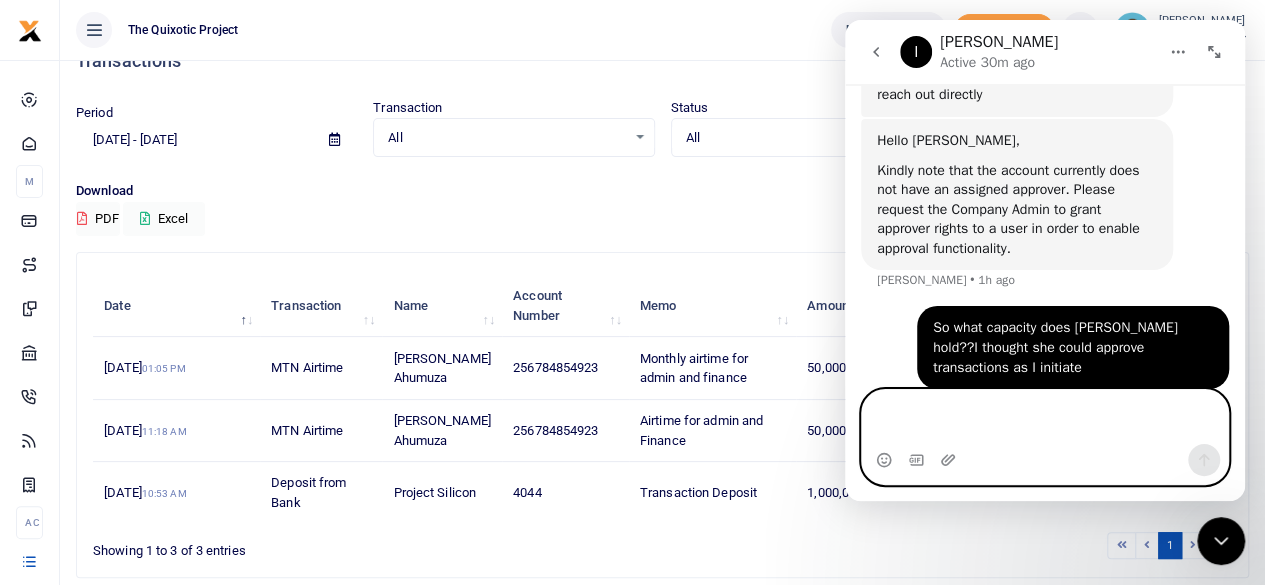 type 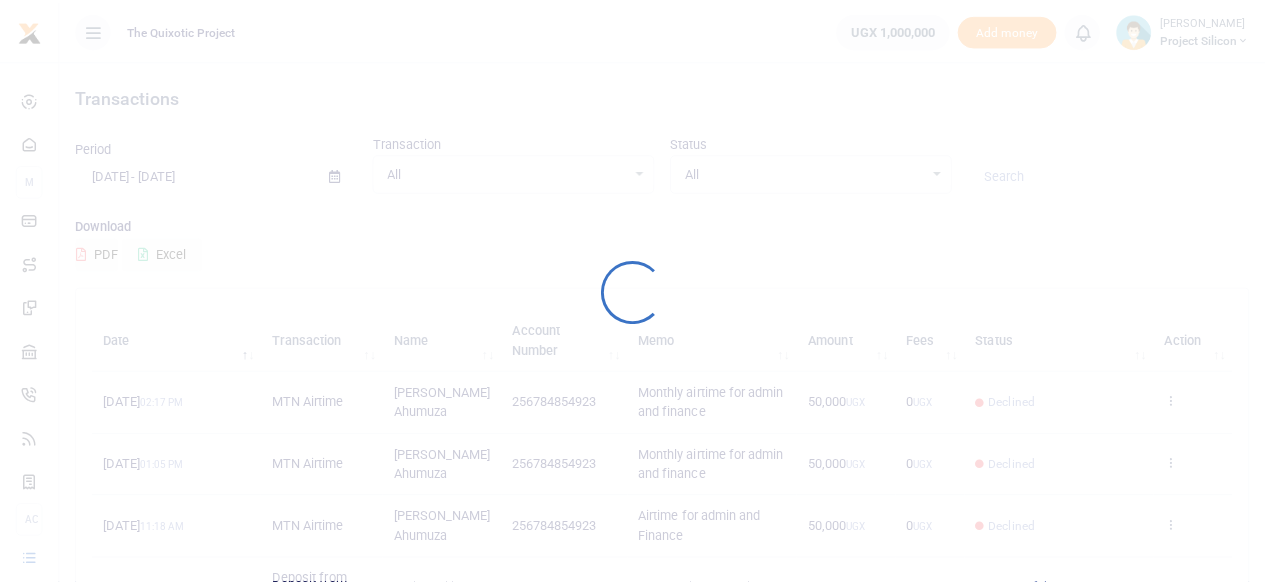 scroll, scrollTop: 0, scrollLeft: 0, axis: both 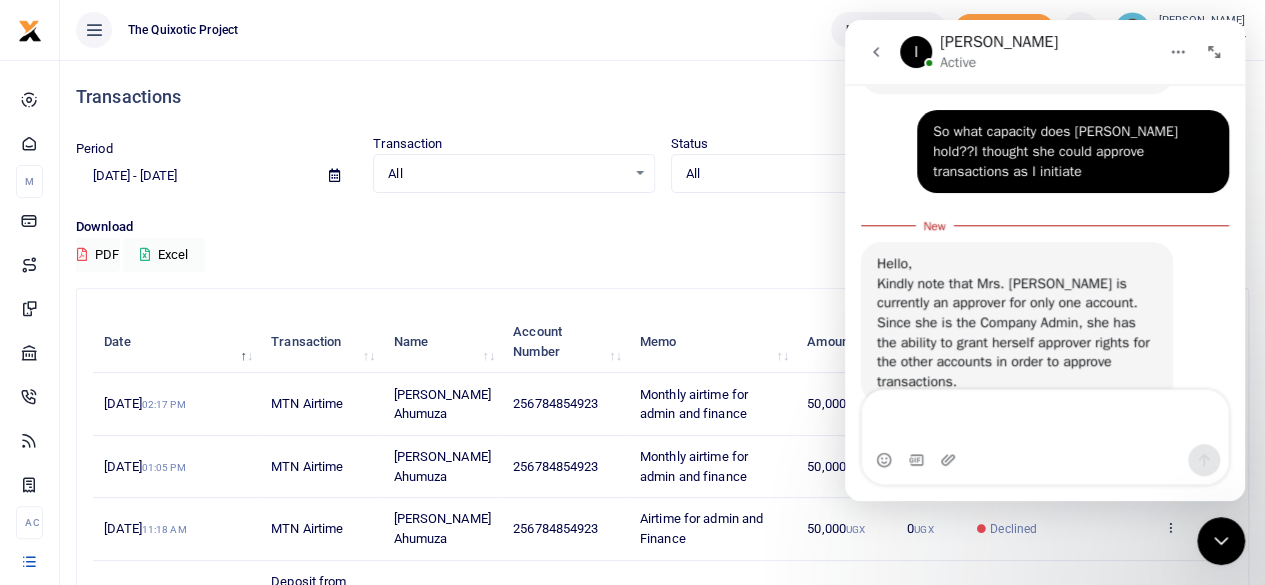 click on "Download" at bounding box center (662, 227) 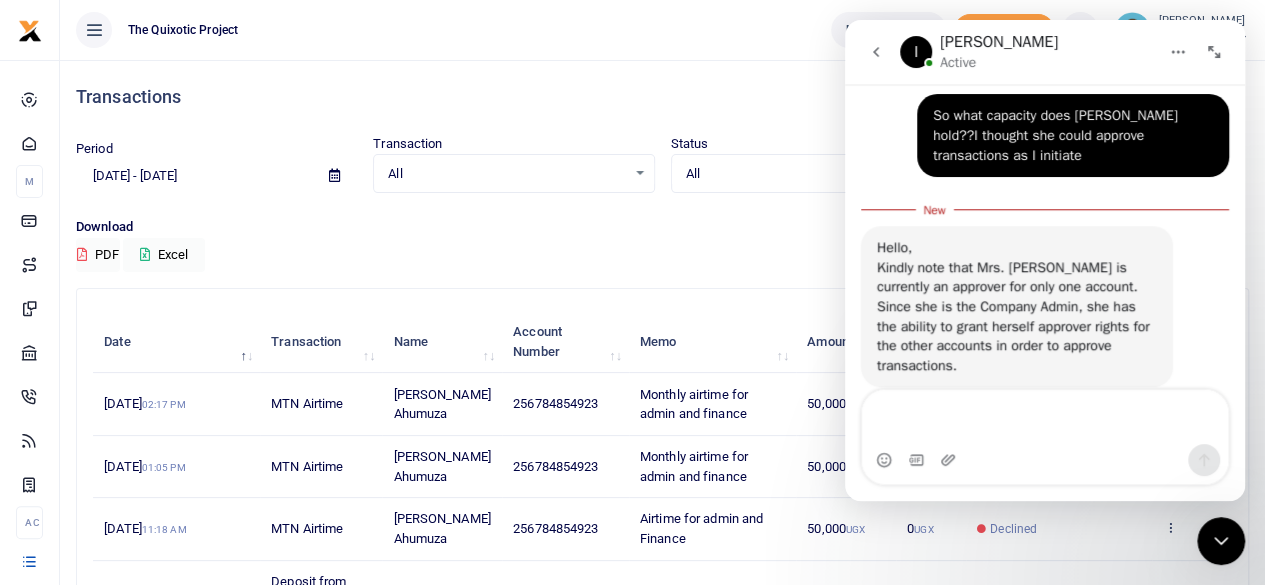 scroll, scrollTop: 728, scrollLeft: 0, axis: vertical 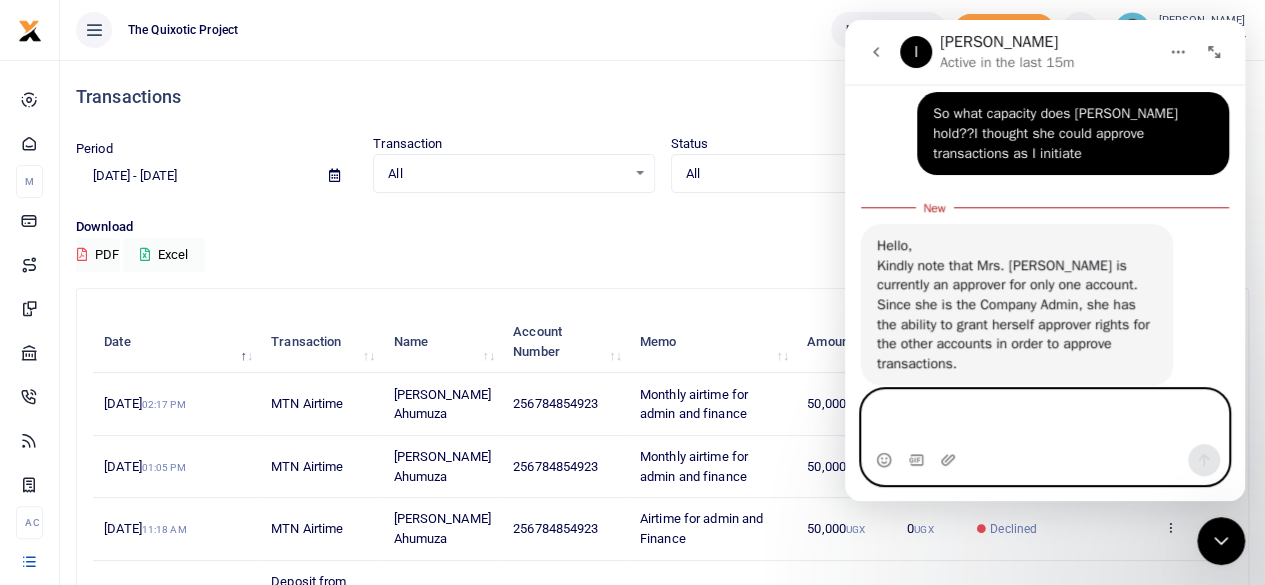 click at bounding box center (1045, 417) 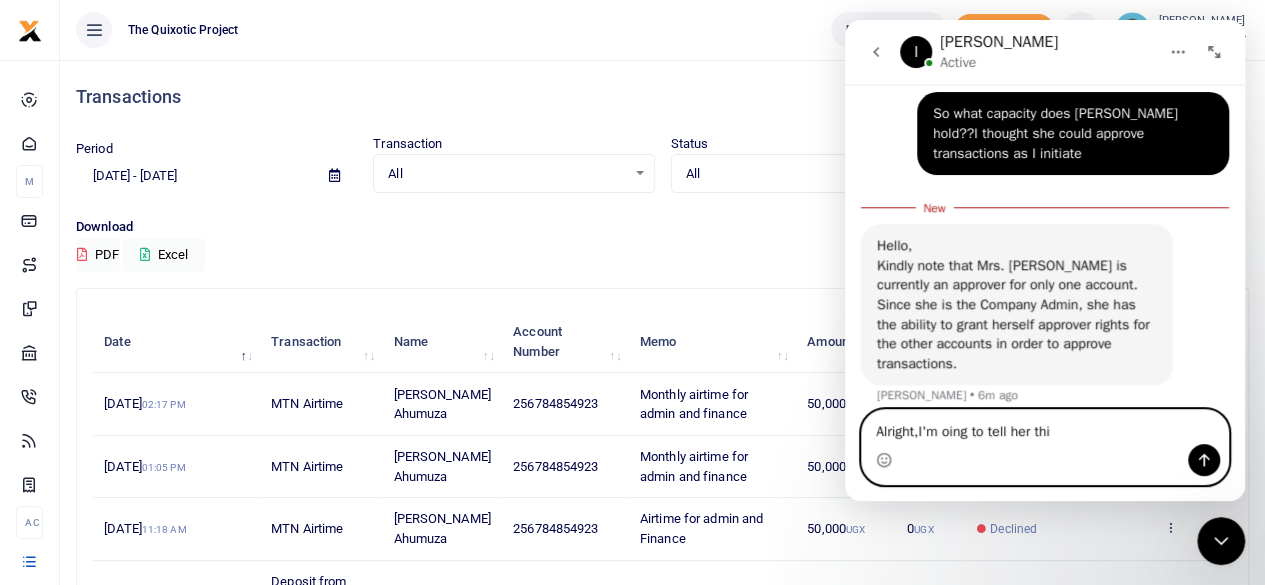 type on "Alright,I'm oing to tell her this" 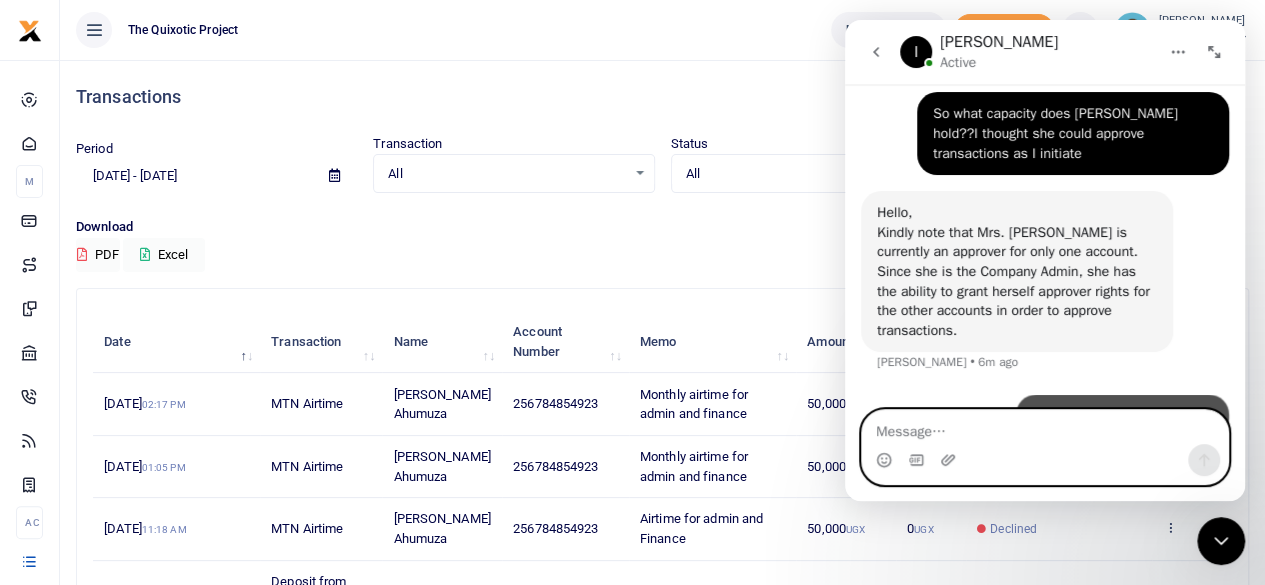 scroll, scrollTop: 2, scrollLeft: 0, axis: vertical 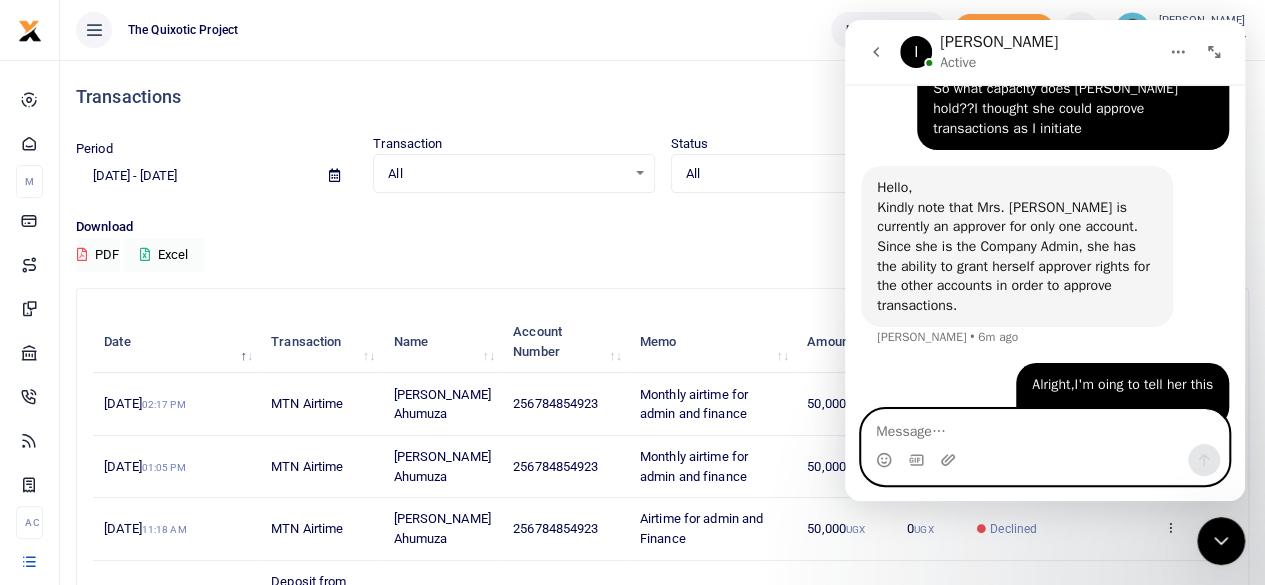 type 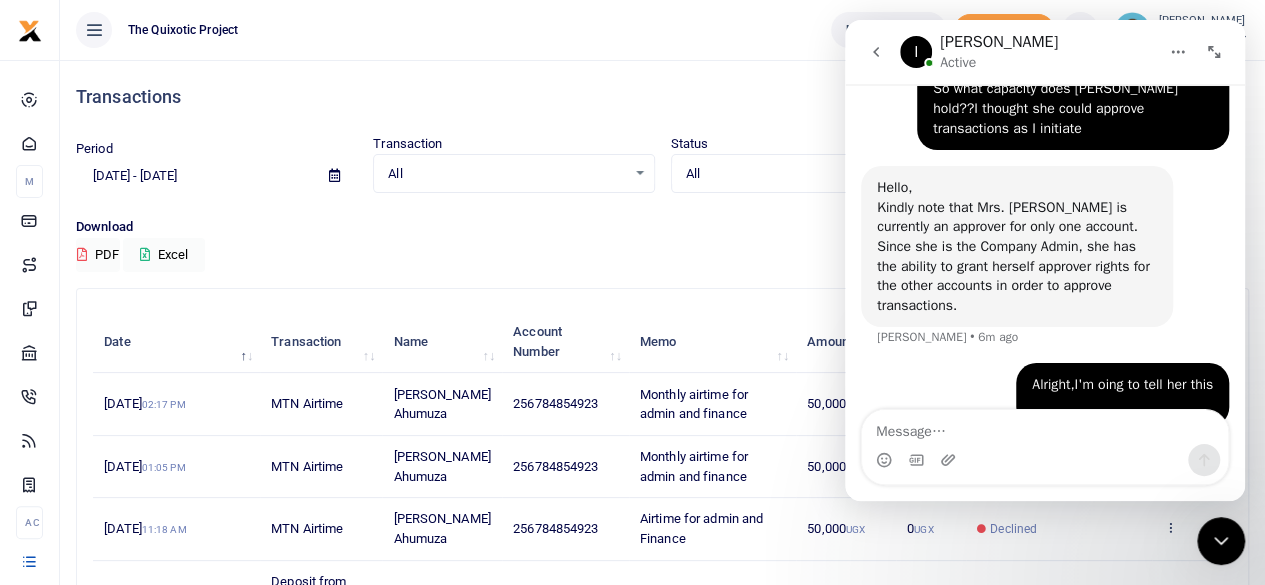 click on "Download
PDF
Excel" at bounding box center [662, 244] 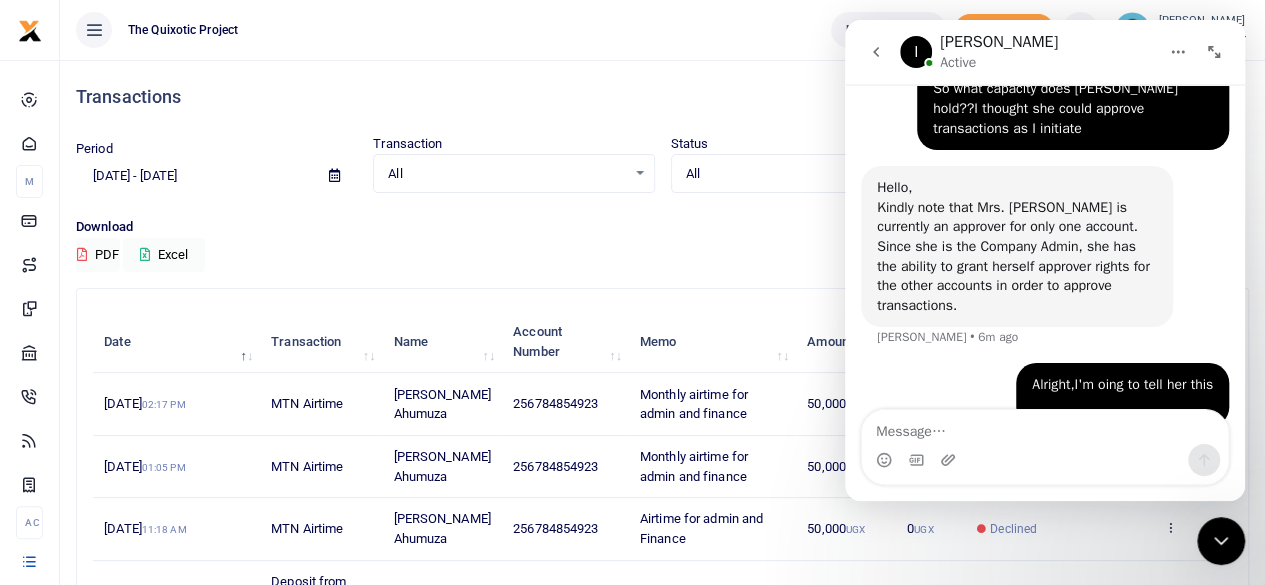 click on "Declined" at bounding box center (1059, 529) 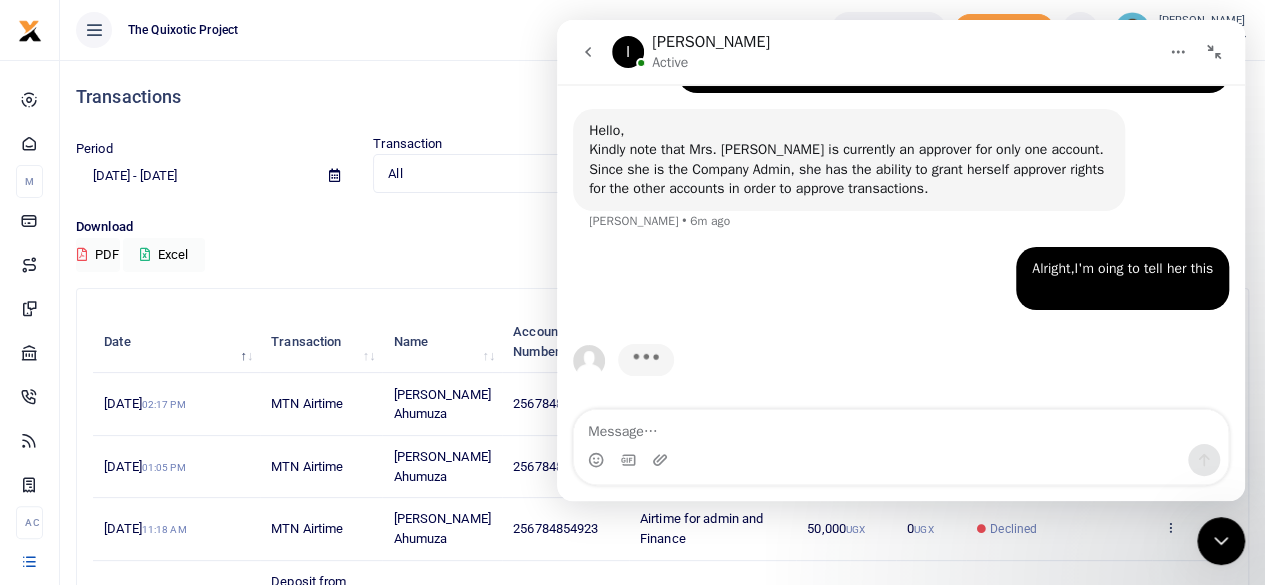 click 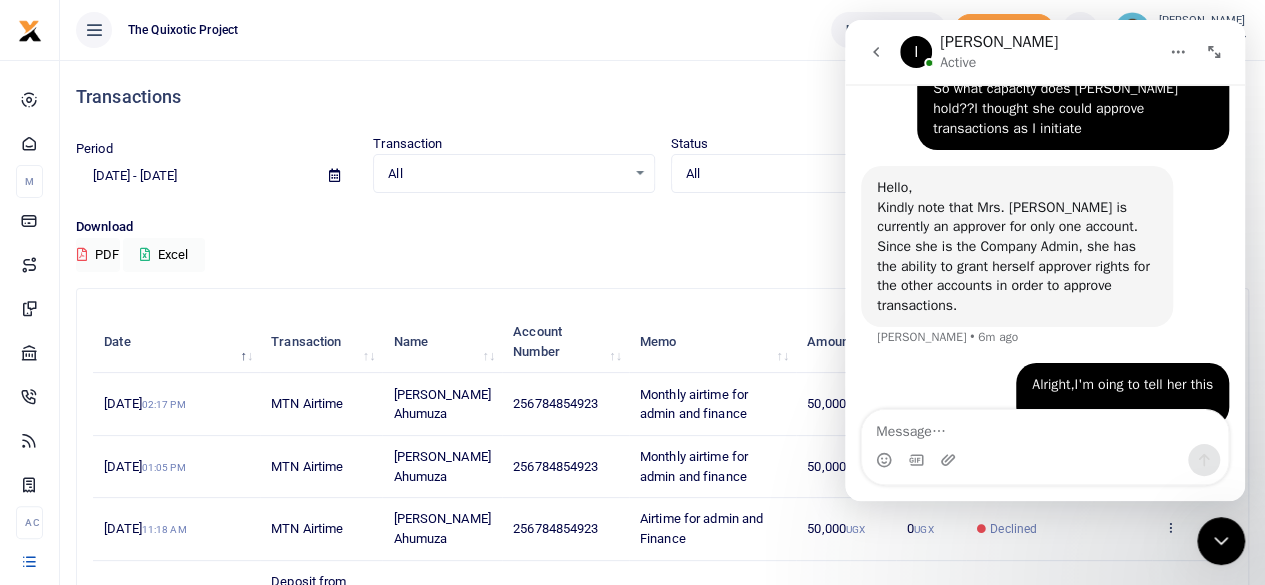 click 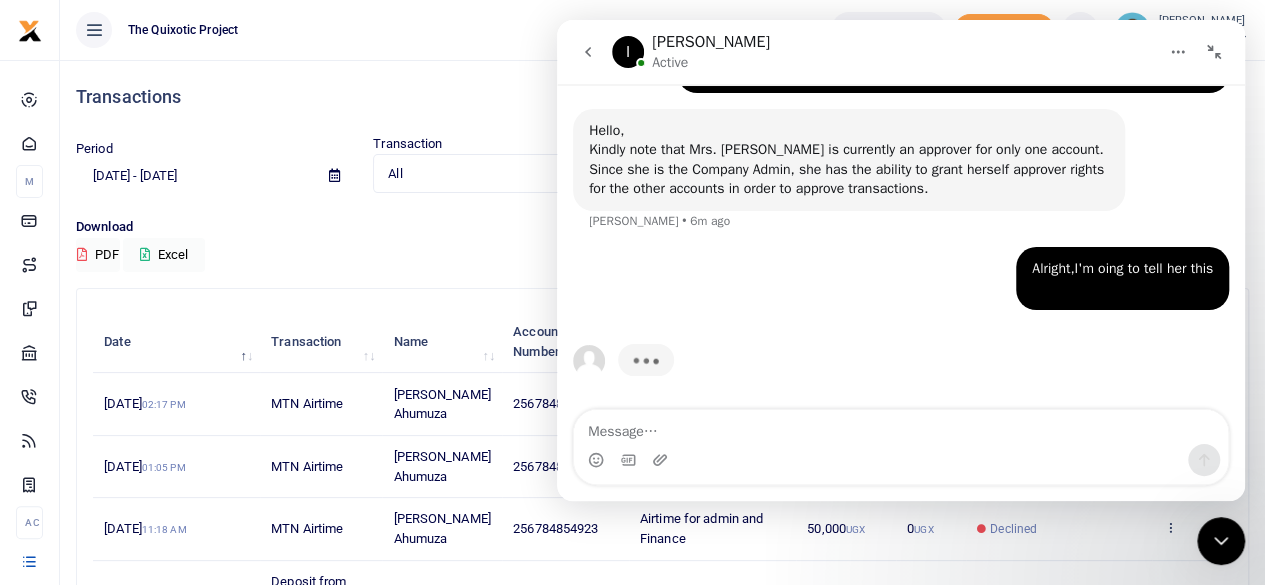 click 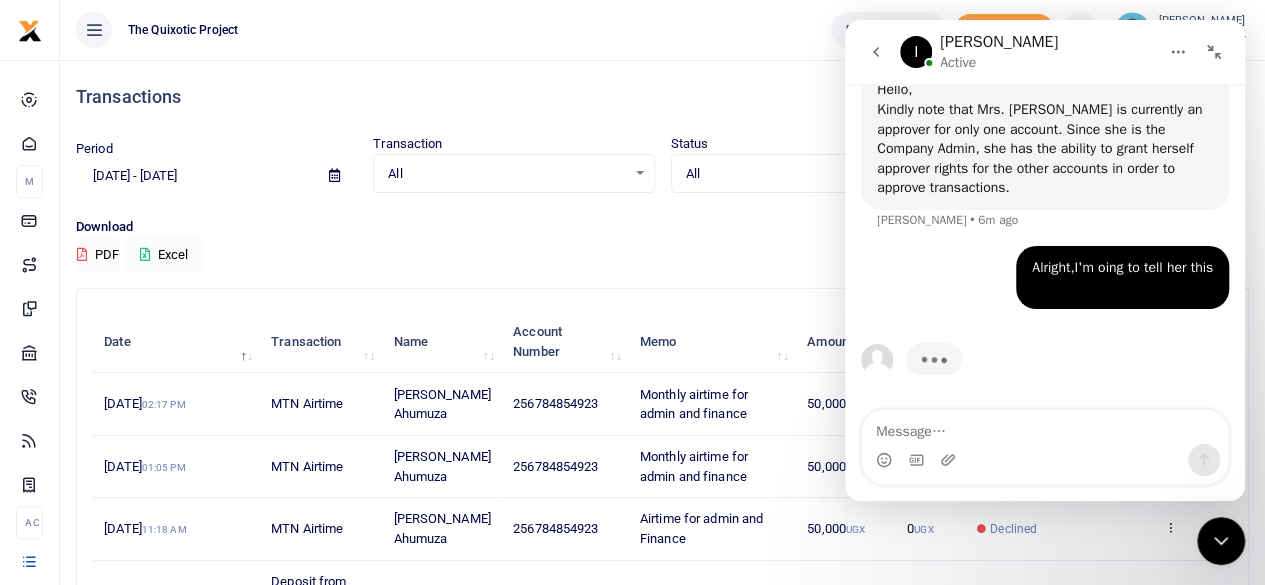 scroll, scrollTop: 831, scrollLeft: 0, axis: vertical 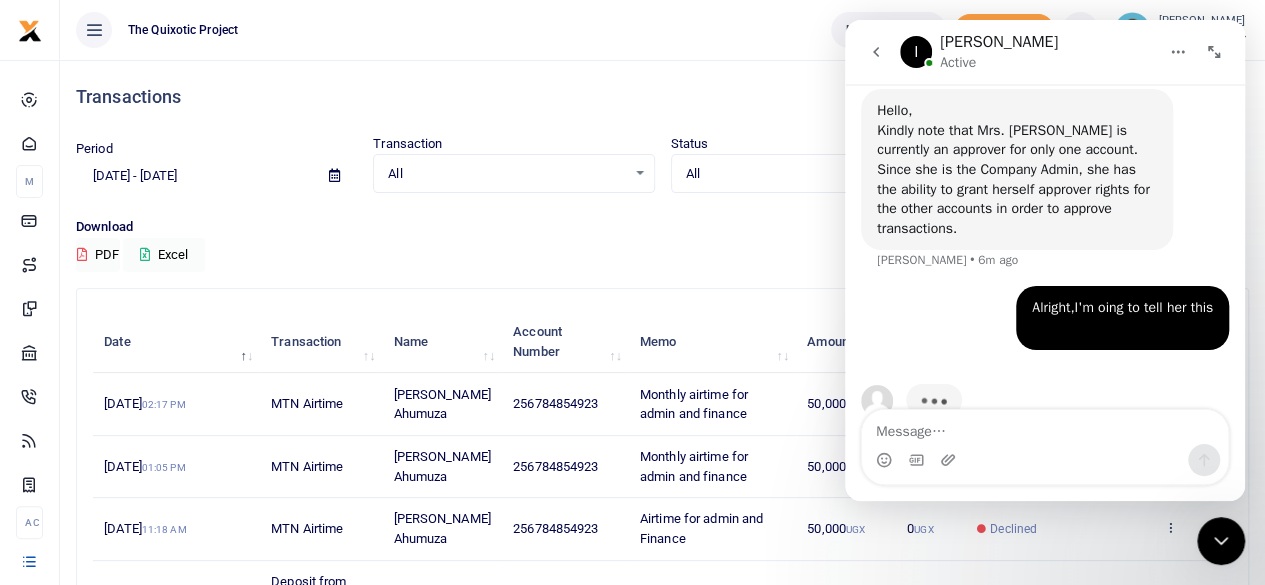 click 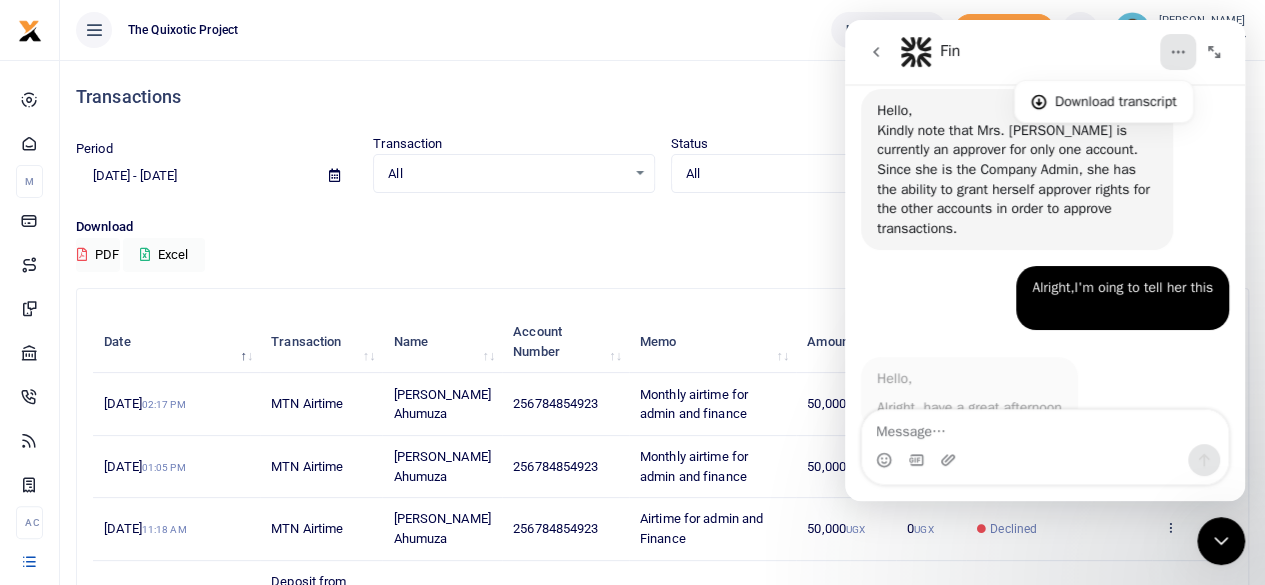 scroll, scrollTop: 843, scrollLeft: 0, axis: vertical 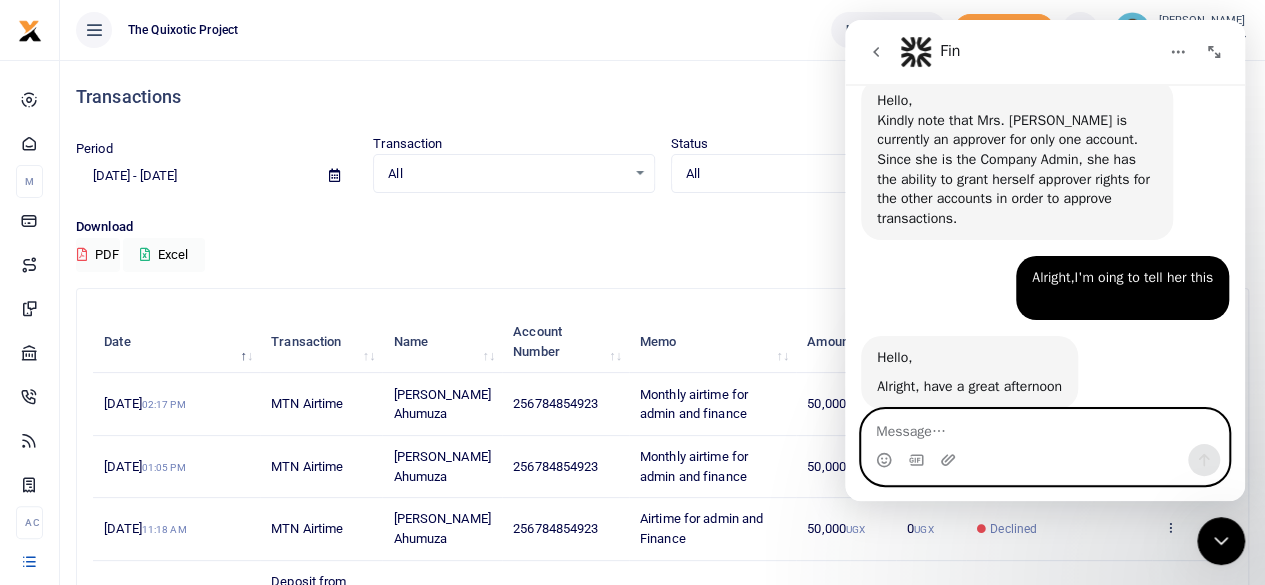 click at bounding box center (1045, 427) 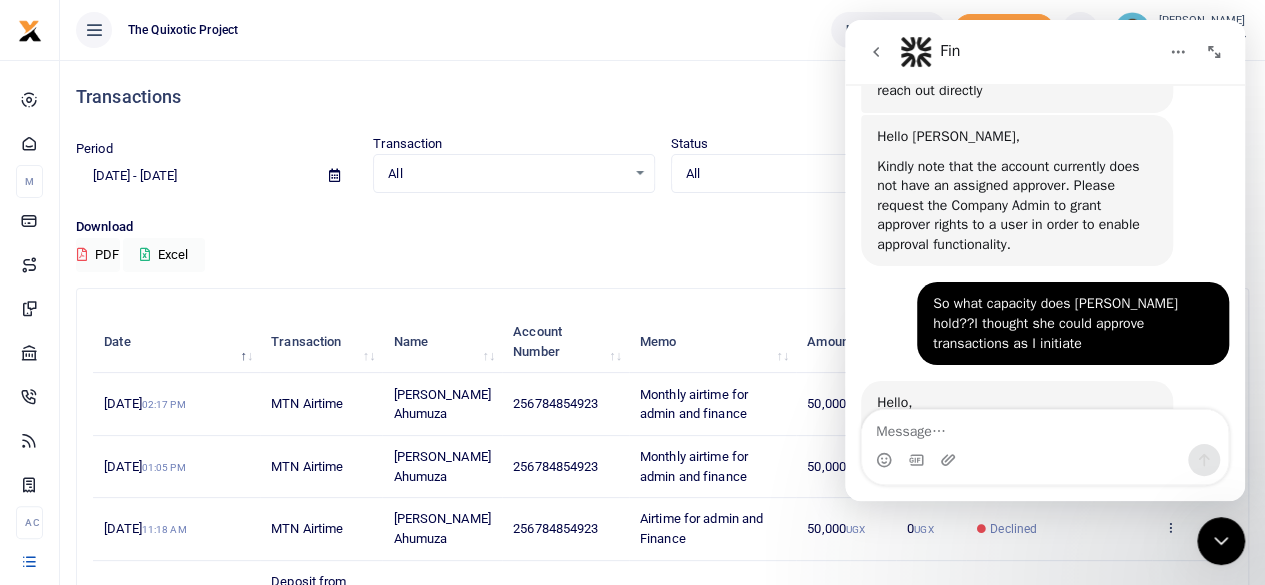 scroll, scrollTop: 239, scrollLeft: 0, axis: vertical 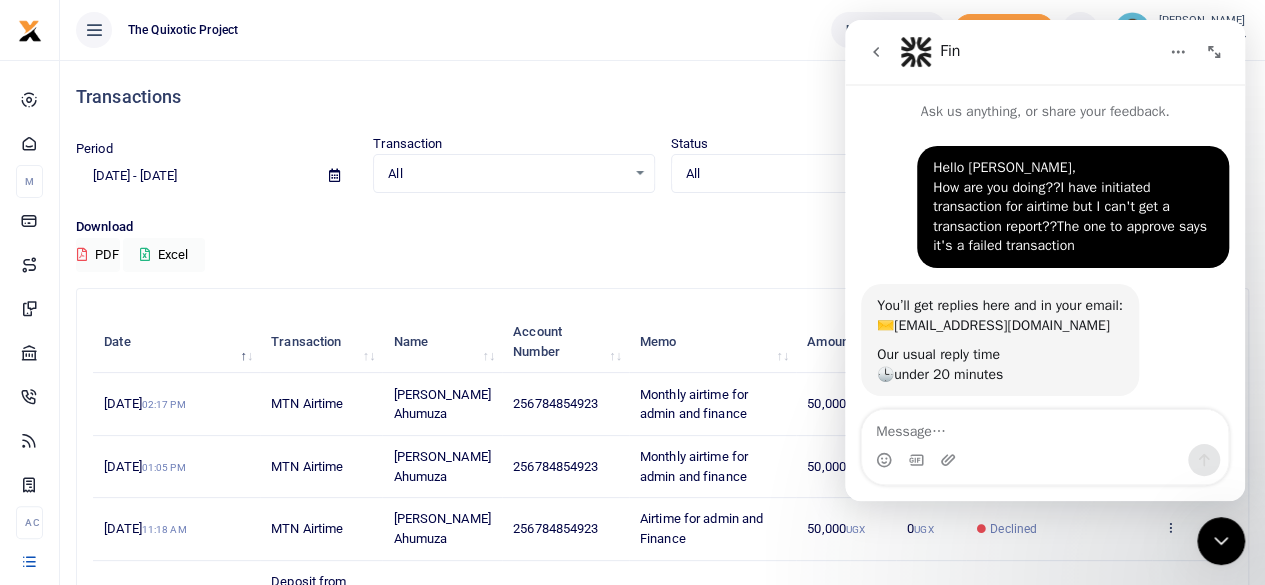 click on "Download
PDF
Excel" at bounding box center [662, 244] 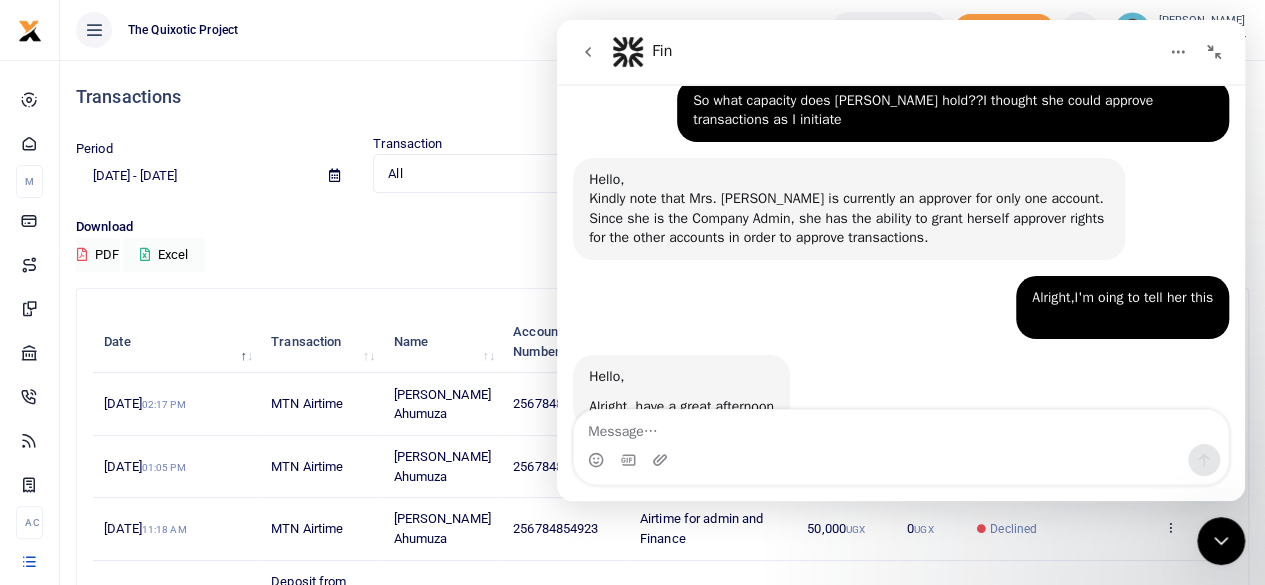 scroll, scrollTop: 706, scrollLeft: 0, axis: vertical 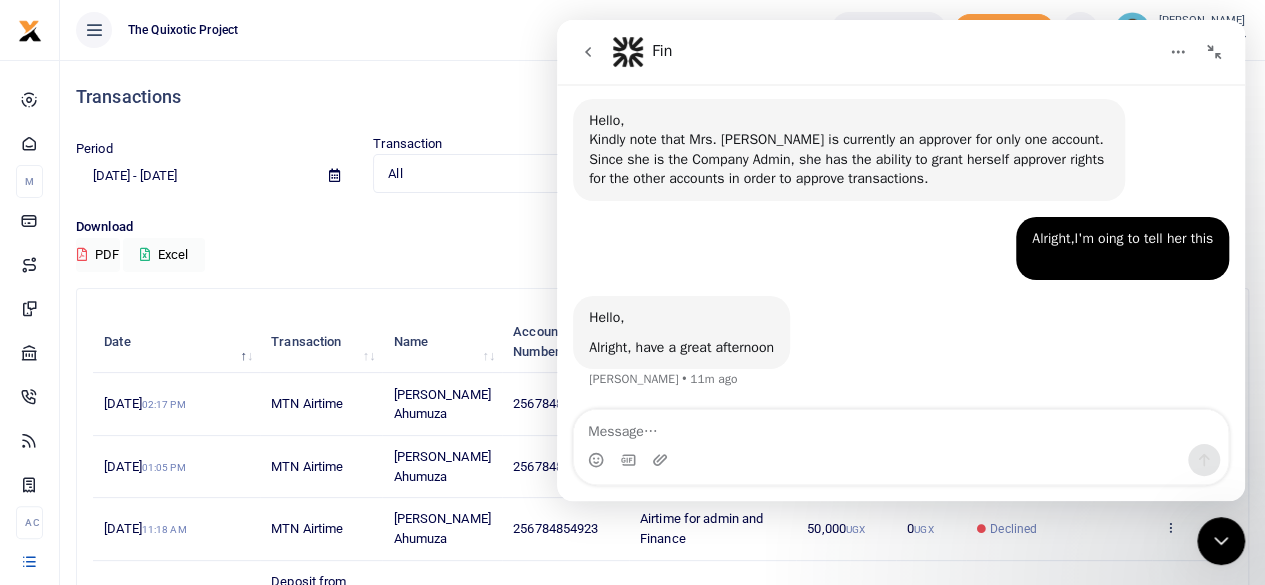 click 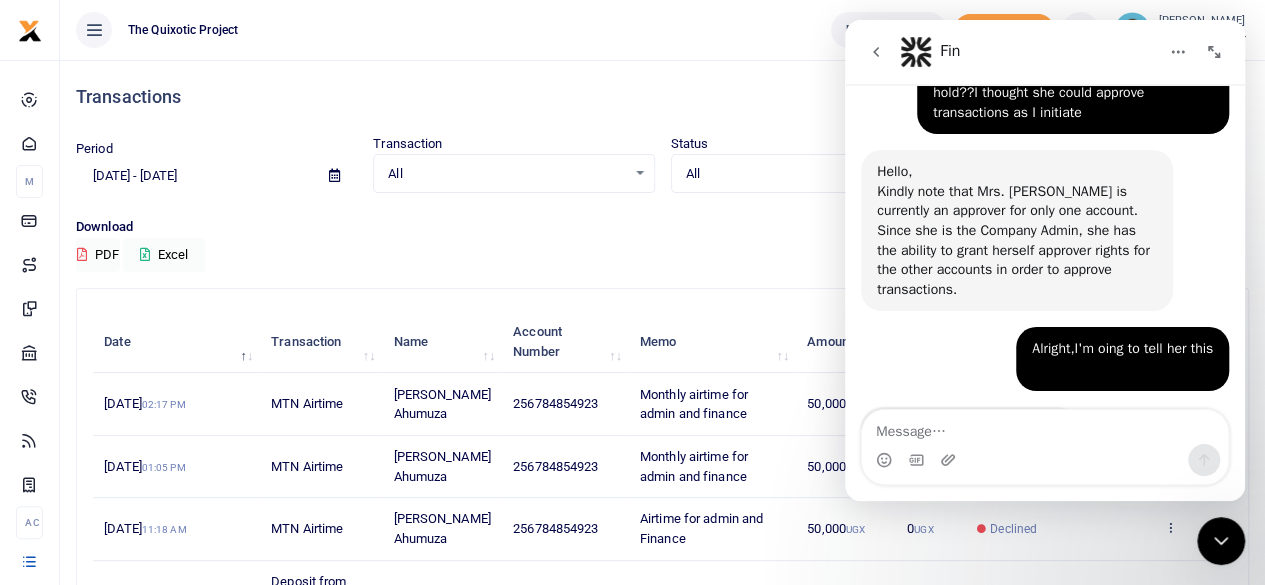 scroll, scrollTop: 843, scrollLeft: 0, axis: vertical 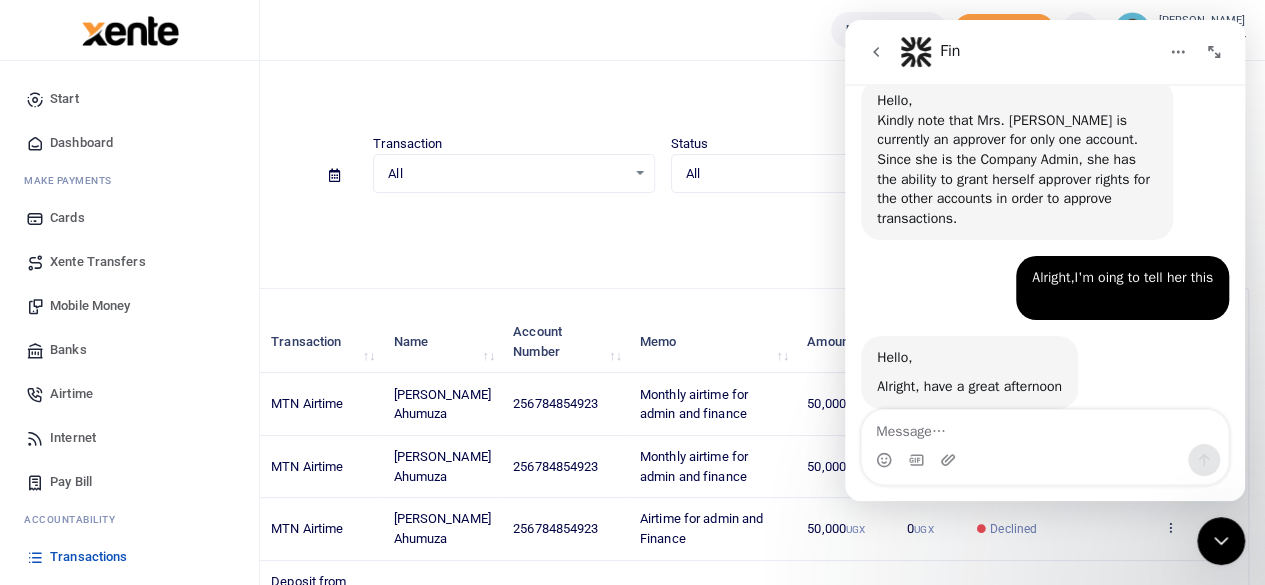 click on "Airtime" at bounding box center (71, 394) 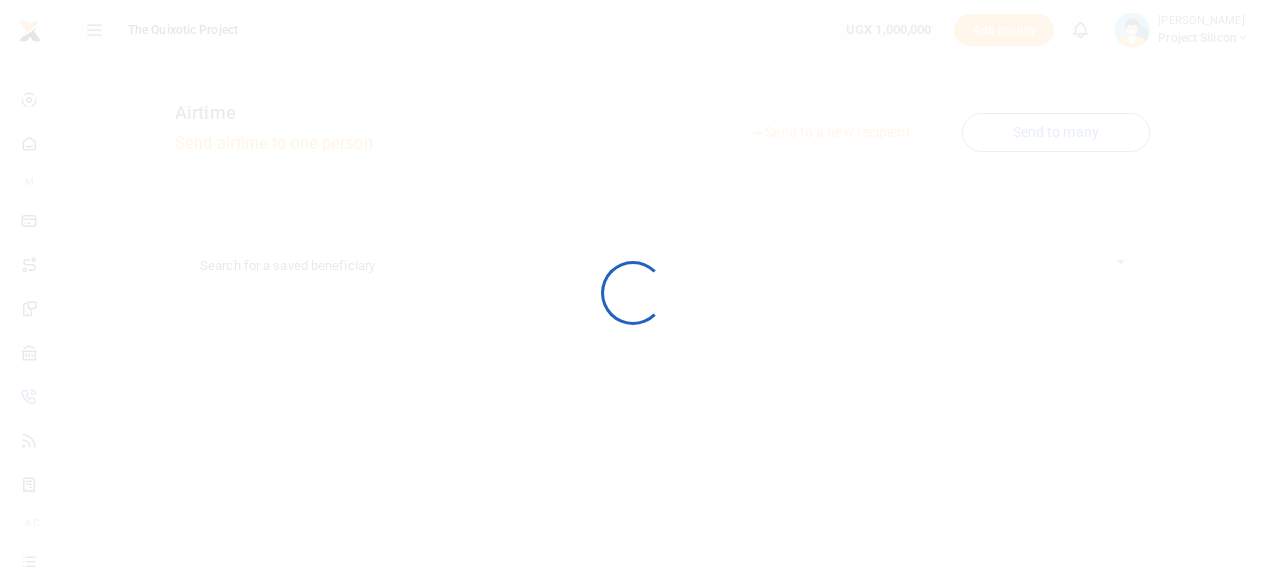 scroll, scrollTop: 0, scrollLeft: 0, axis: both 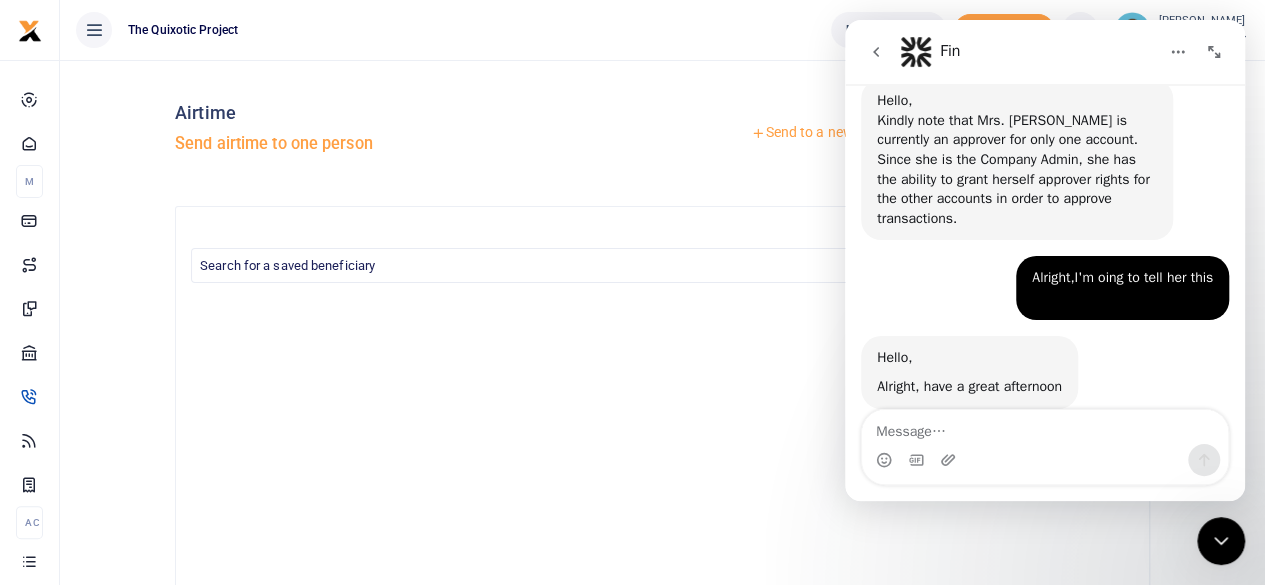 click at bounding box center (758, 133) 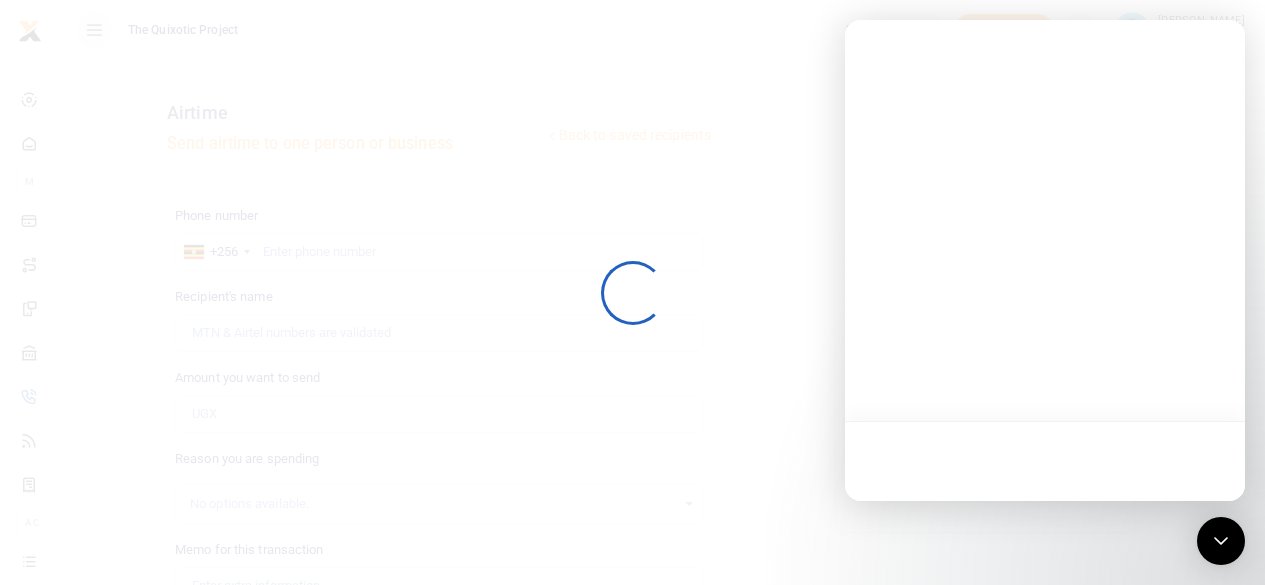 scroll, scrollTop: 0, scrollLeft: 0, axis: both 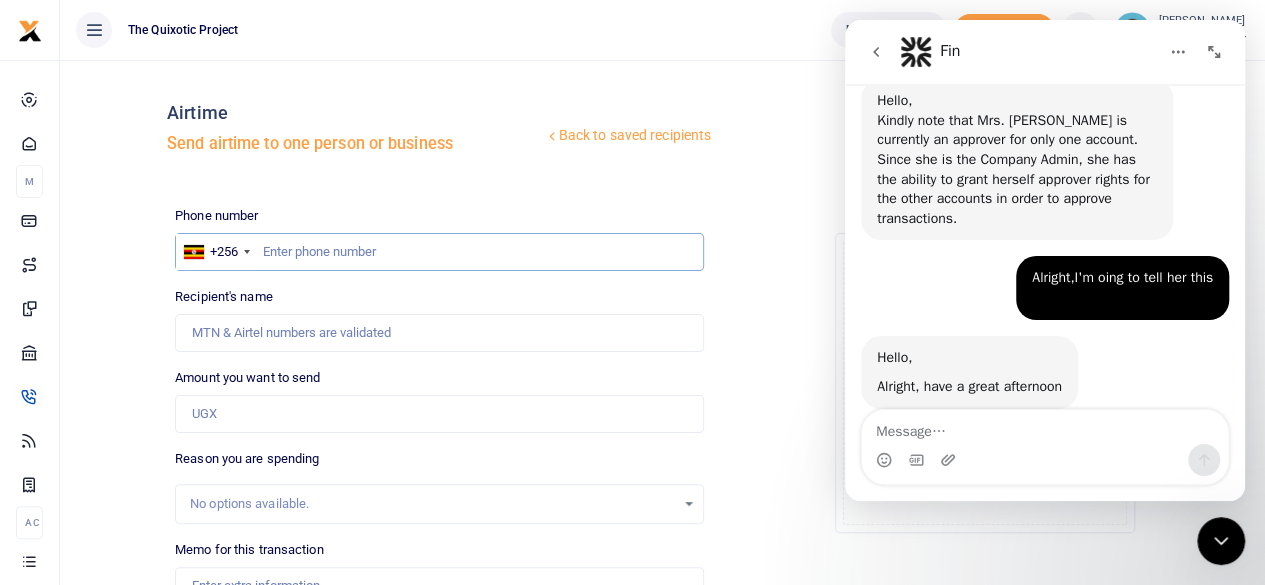 click at bounding box center [439, 252] 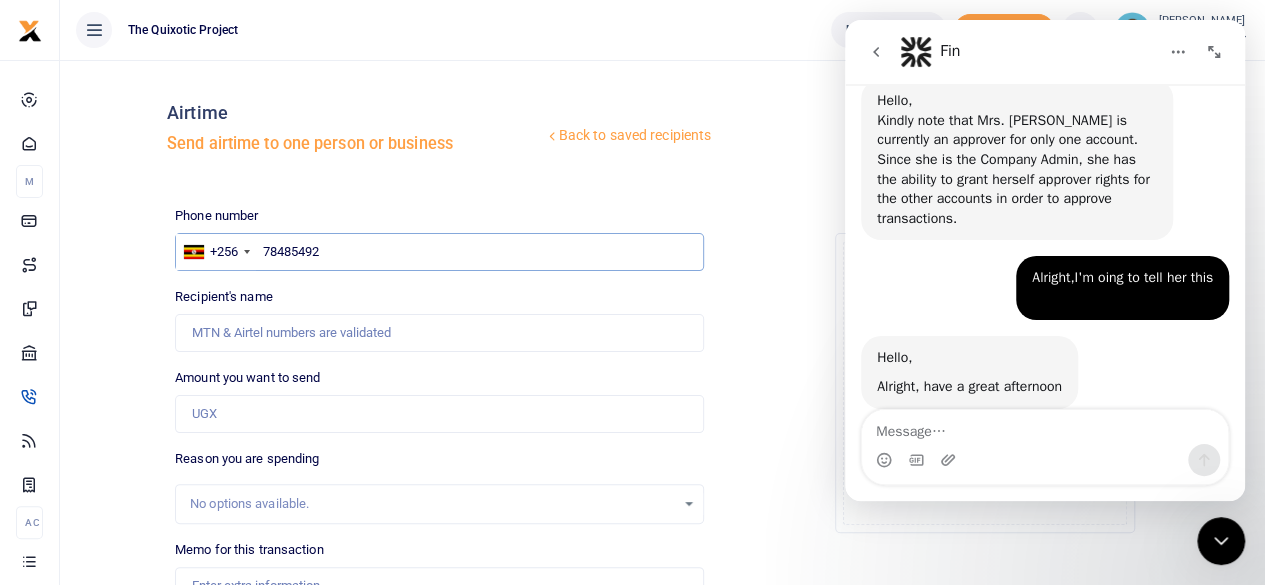type on "784854923" 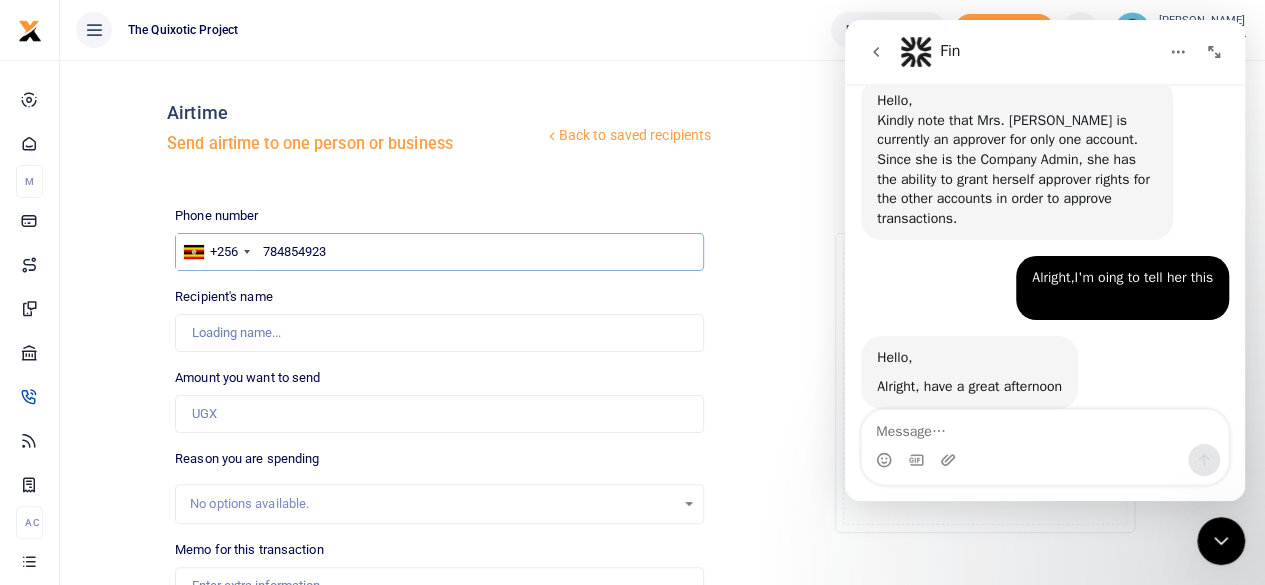 type on "[PERSON_NAME] Ahumuza" 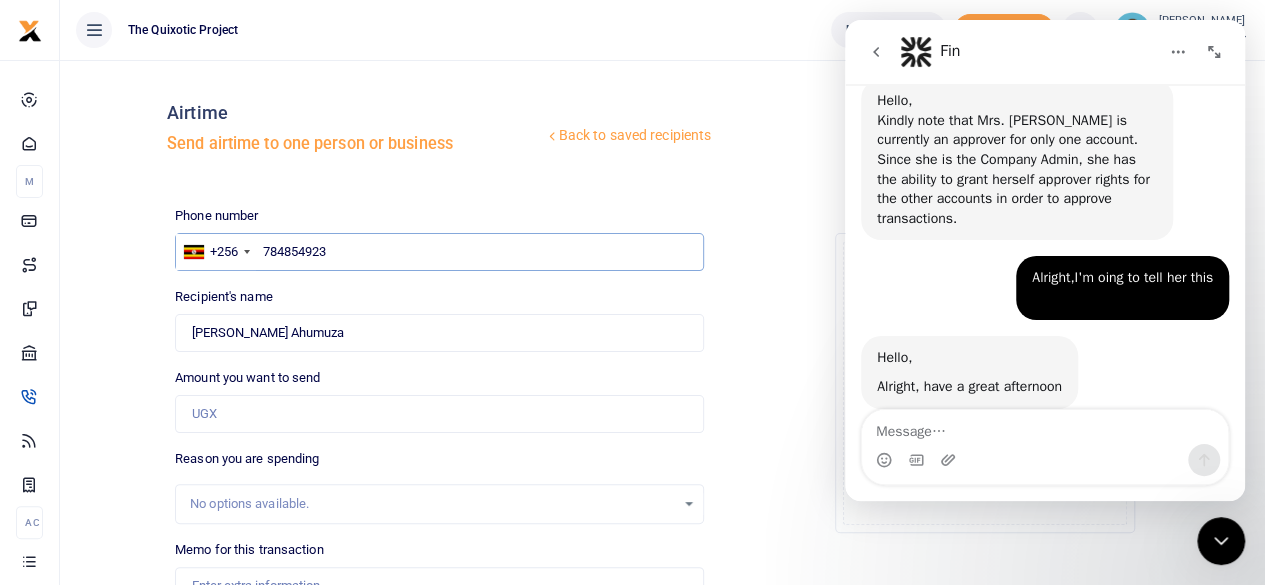 type on "784854923" 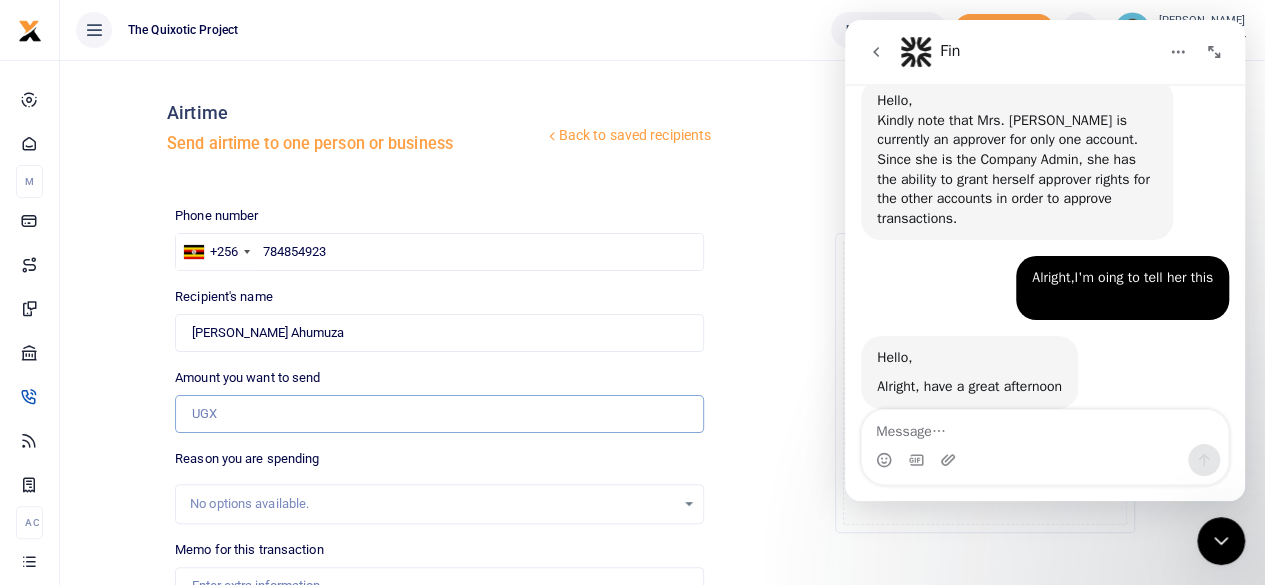 click on "Amount you want to send" at bounding box center (439, 414) 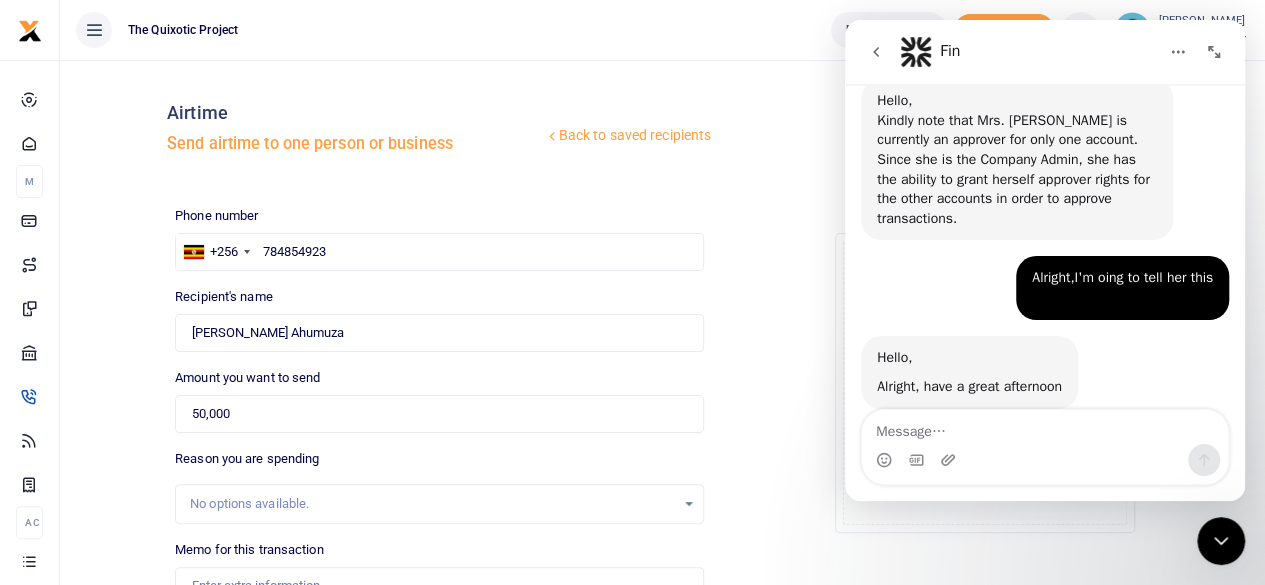 click 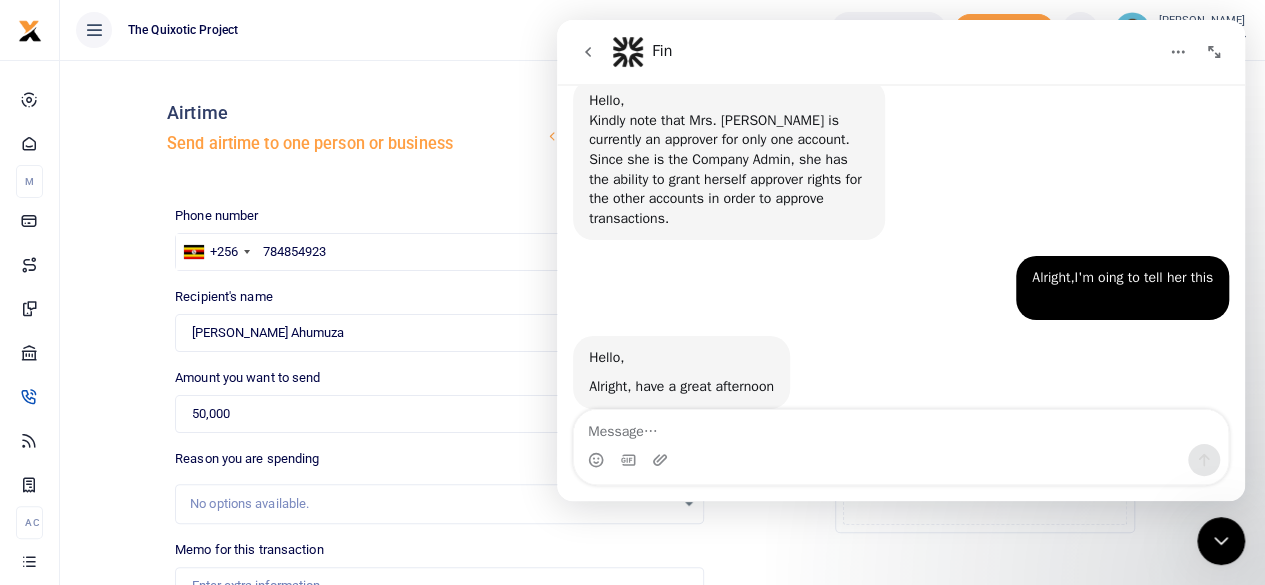 scroll, scrollTop: 706, scrollLeft: 0, axis: vertical 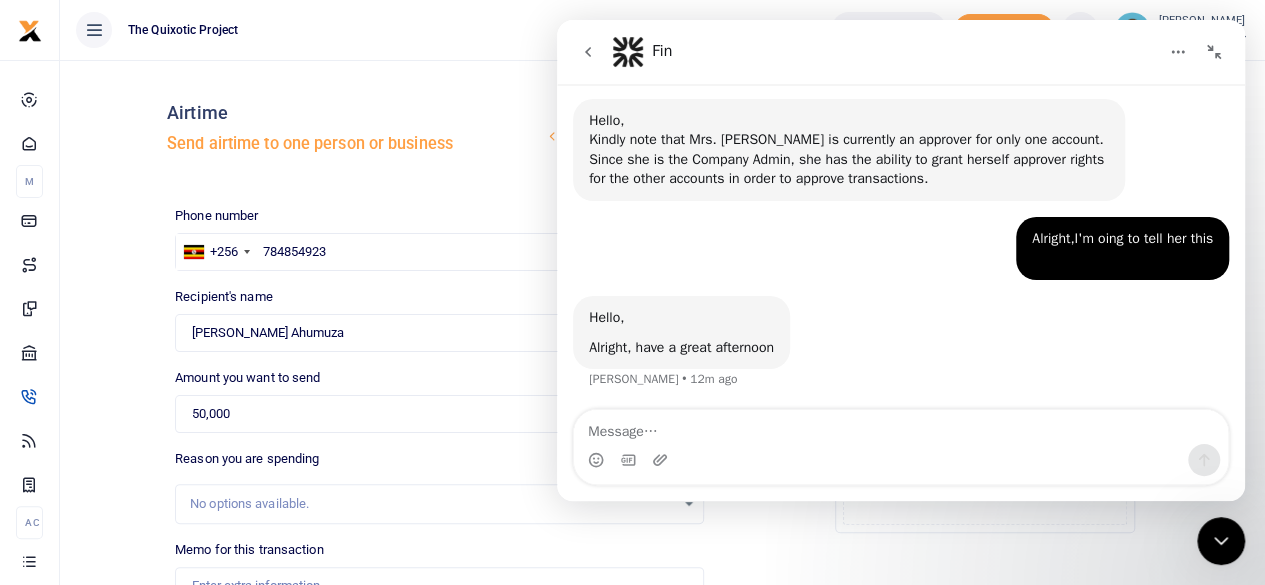click 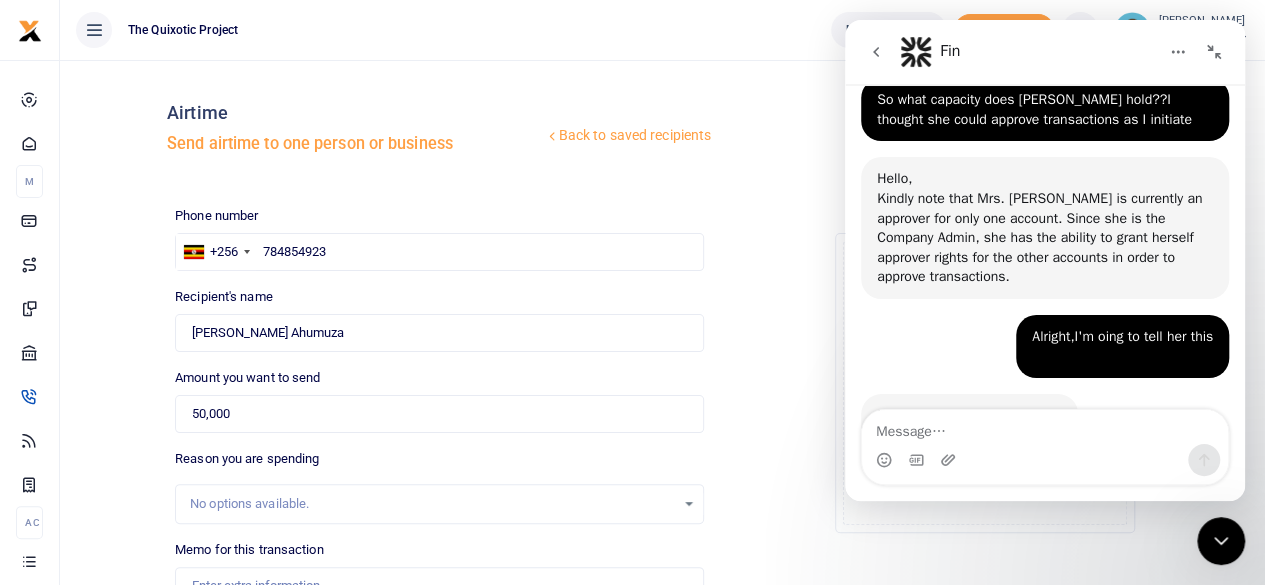 scroll, scrollTop: 843, scrollLeft: 0, axis: vertical 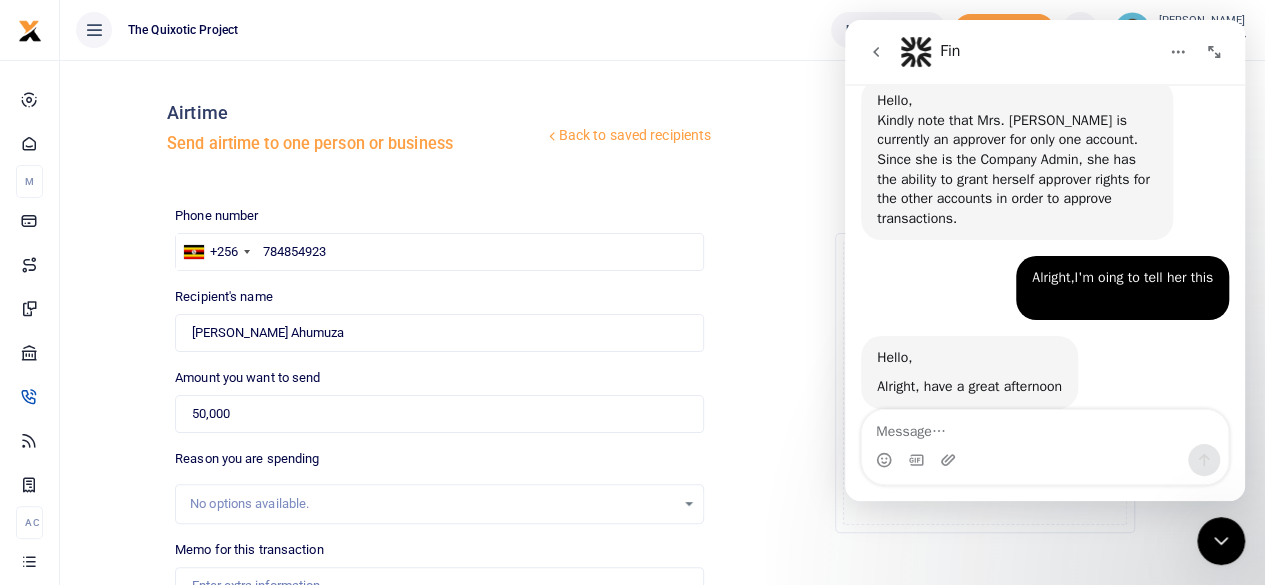 click 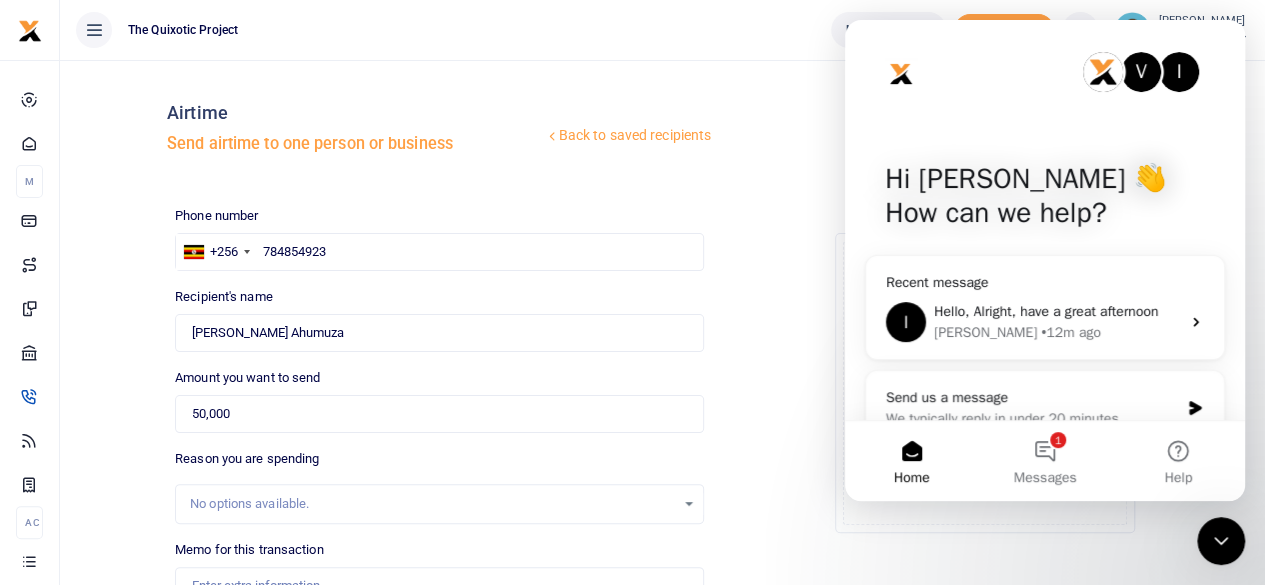 scroll, scrollTop: 0, scrollLeft: 0, axis: both 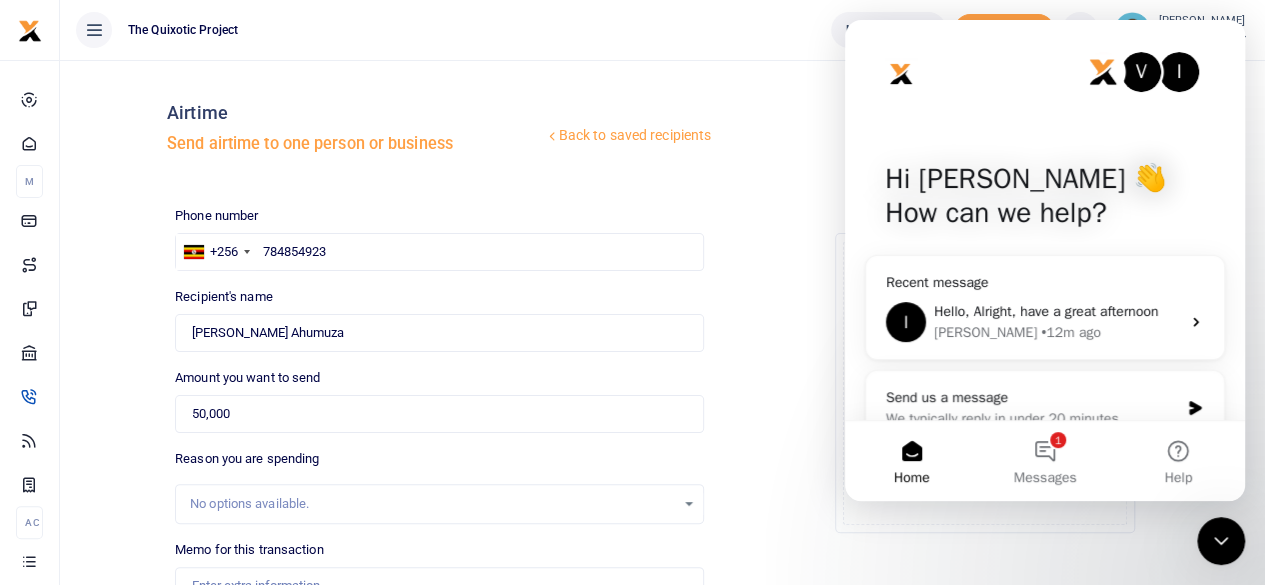 click at bounding box center [901, 74] 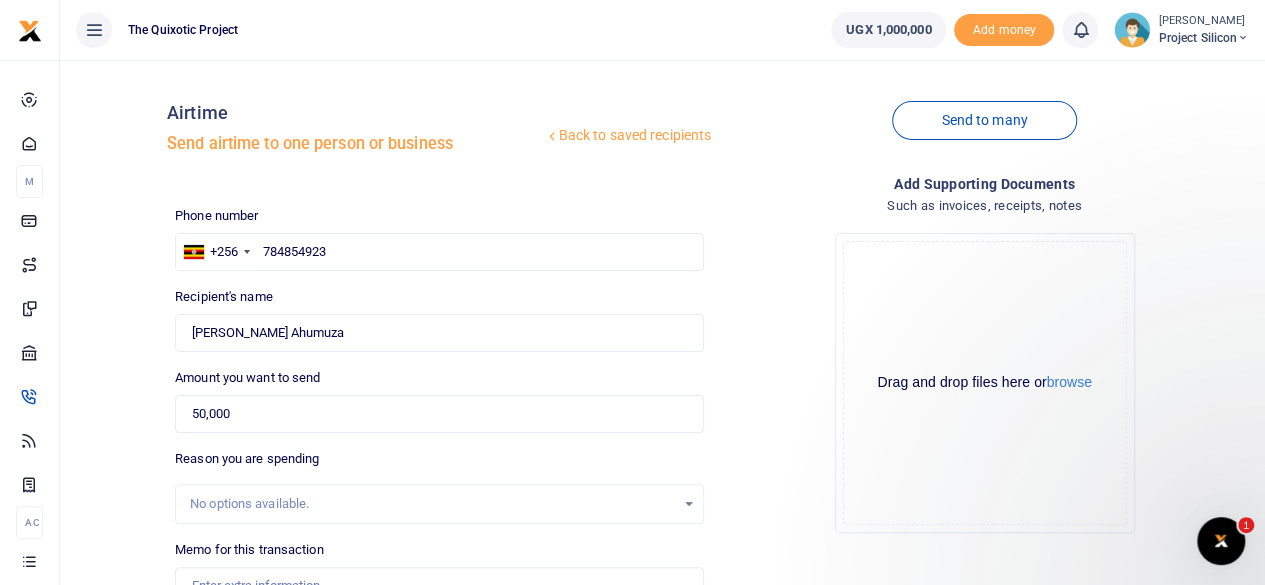 scroll, scrollTop: 0, scrollLeft: 0, axis: both 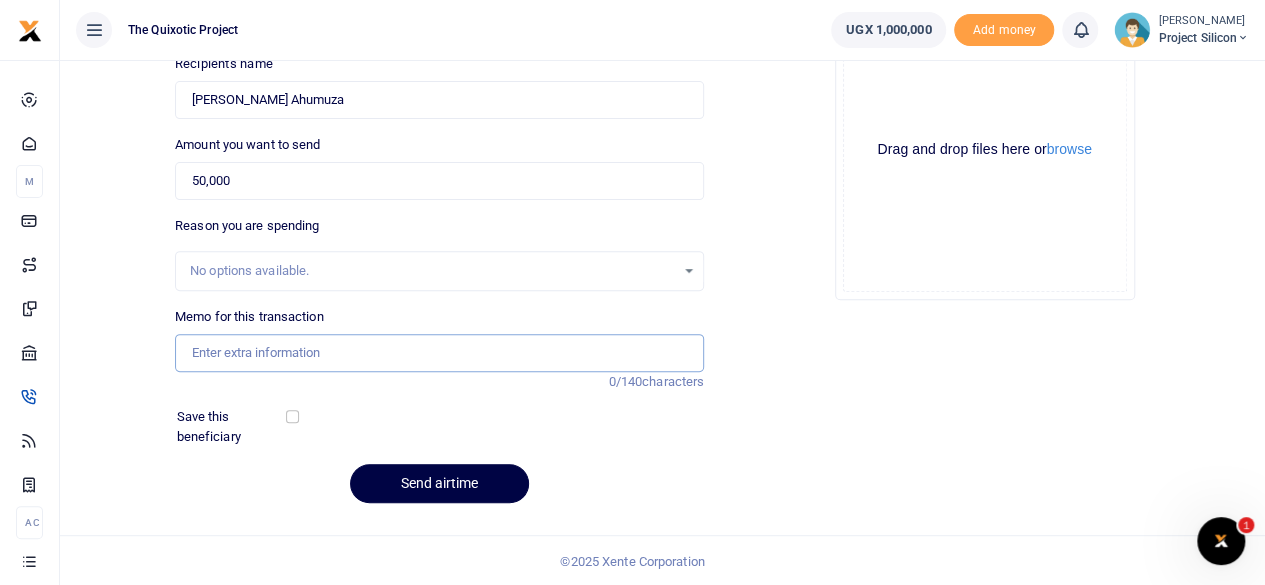 click on "Memo for this transaction" at bounding box center (439, 353) 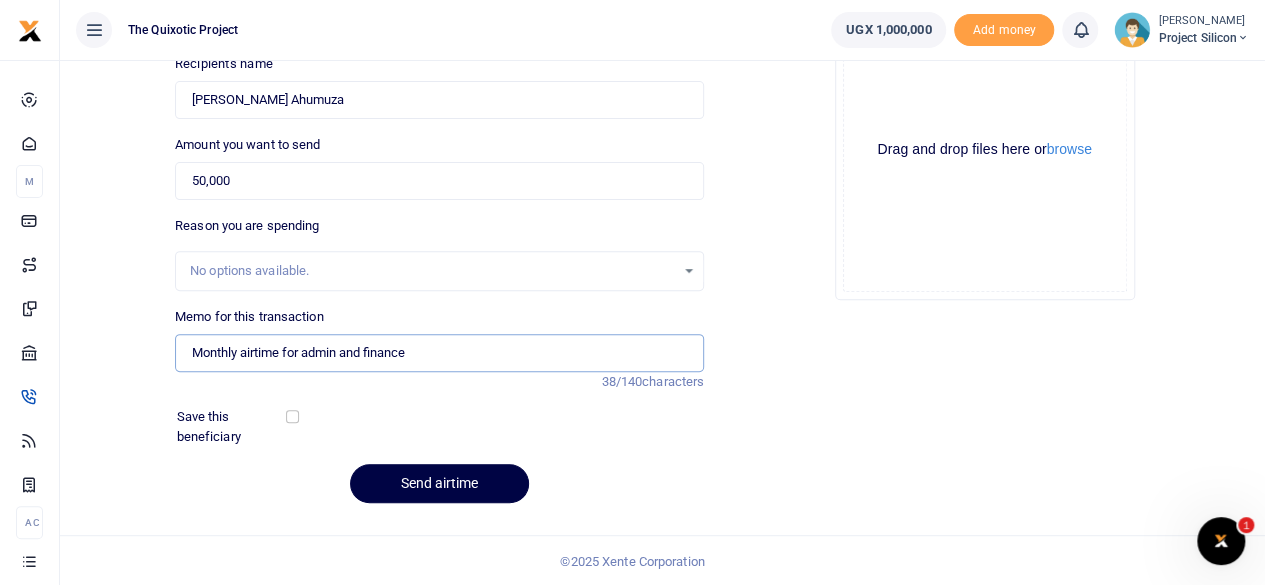 type on "Monthly airtime for admin and finance" 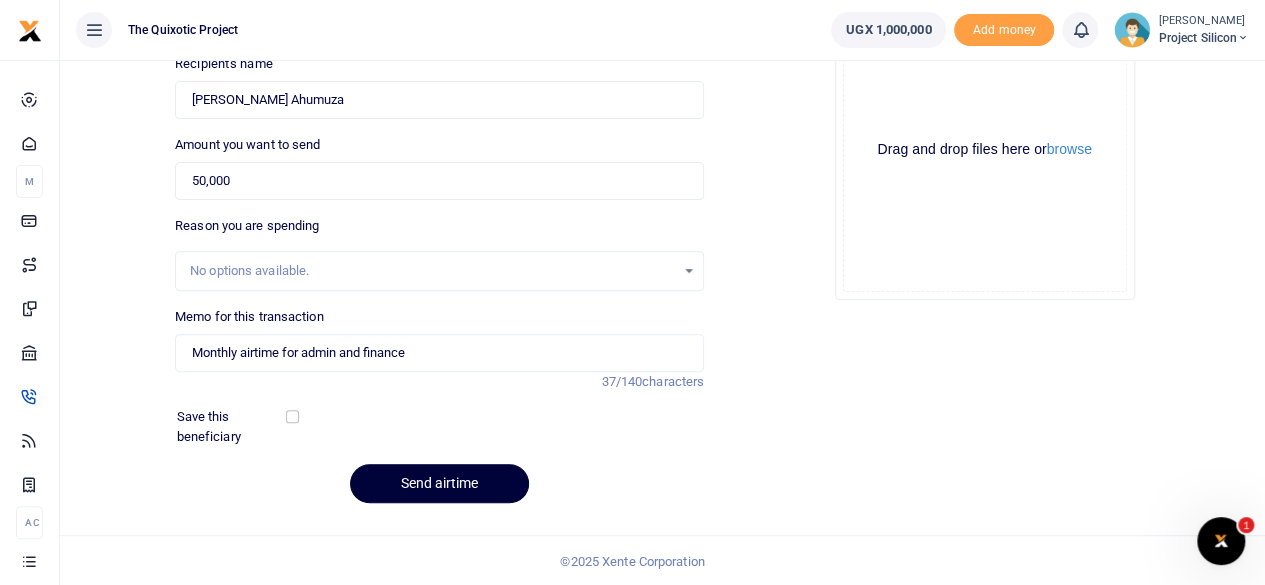 click on "Send airtime" at bounding box center (439, 483) 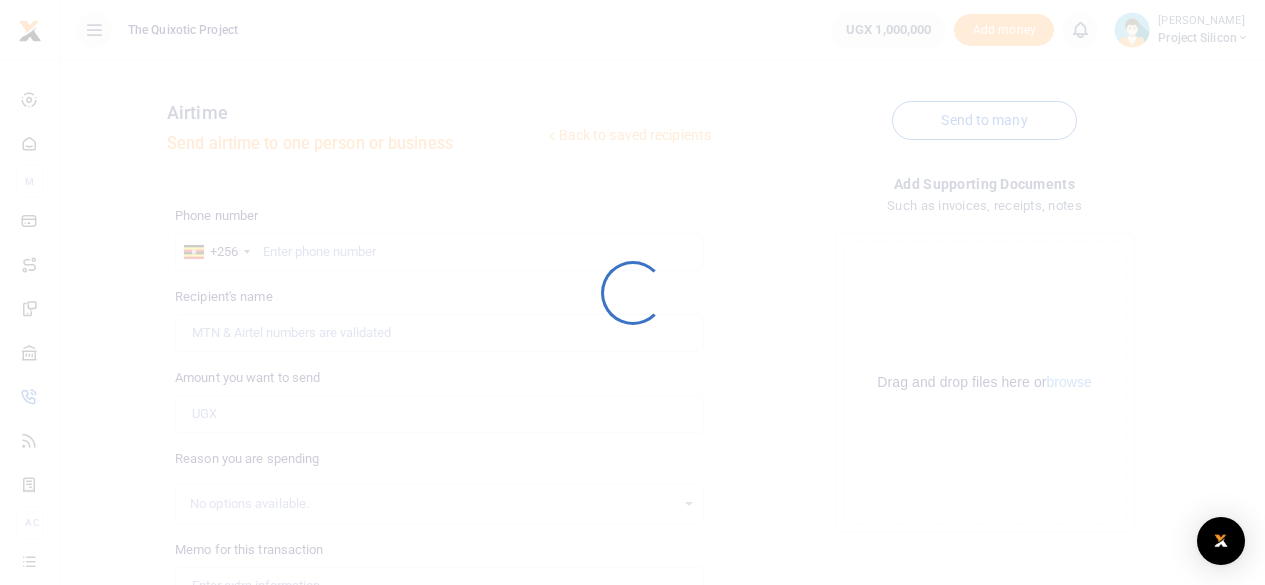 scroll, scrollTop: 4, scrollLeft: 0, axis: vertical 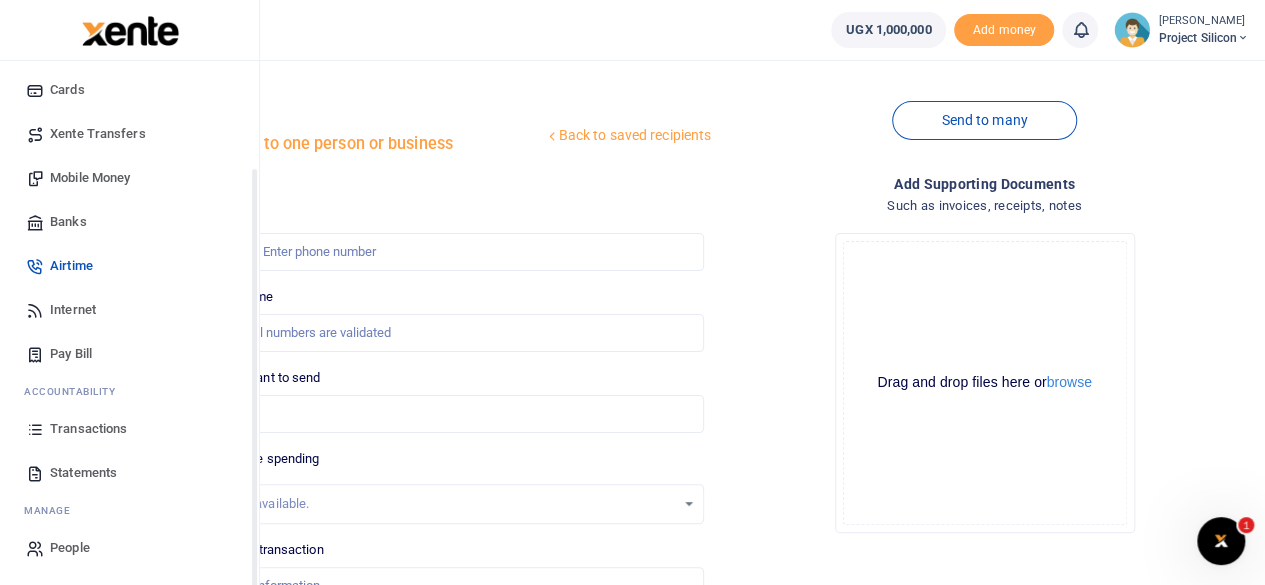 drag, startPoint x: 254, startPoint y: 307, endPoint x: 238, endPoint y: 497, distance: 190.6725 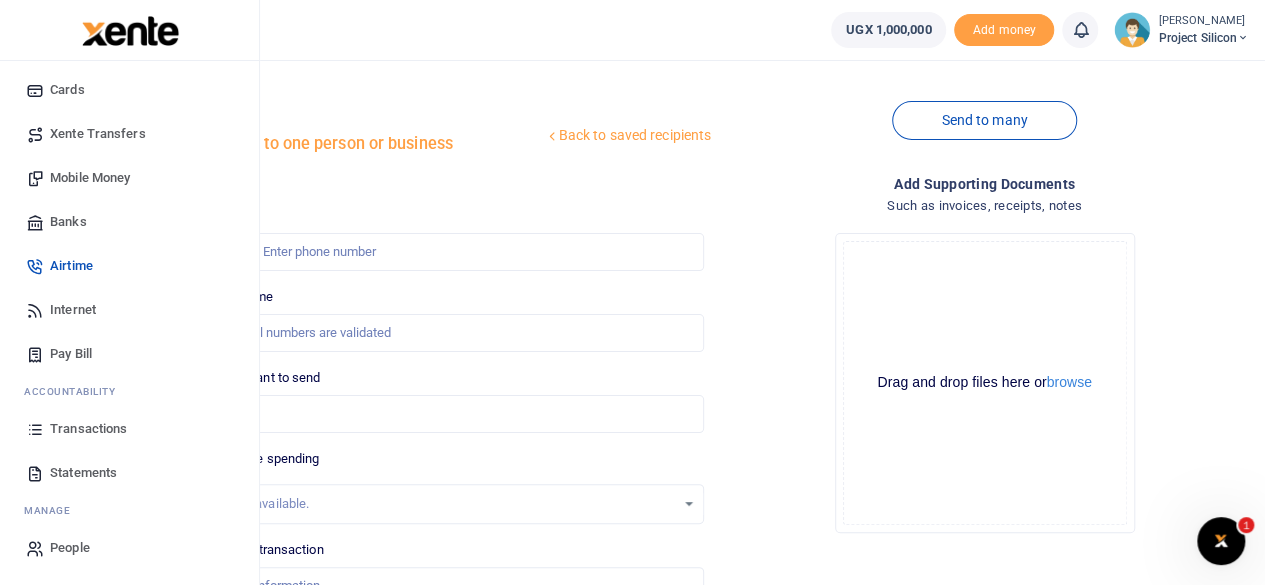 click on "Transactions" at bounding box center [129, 429] 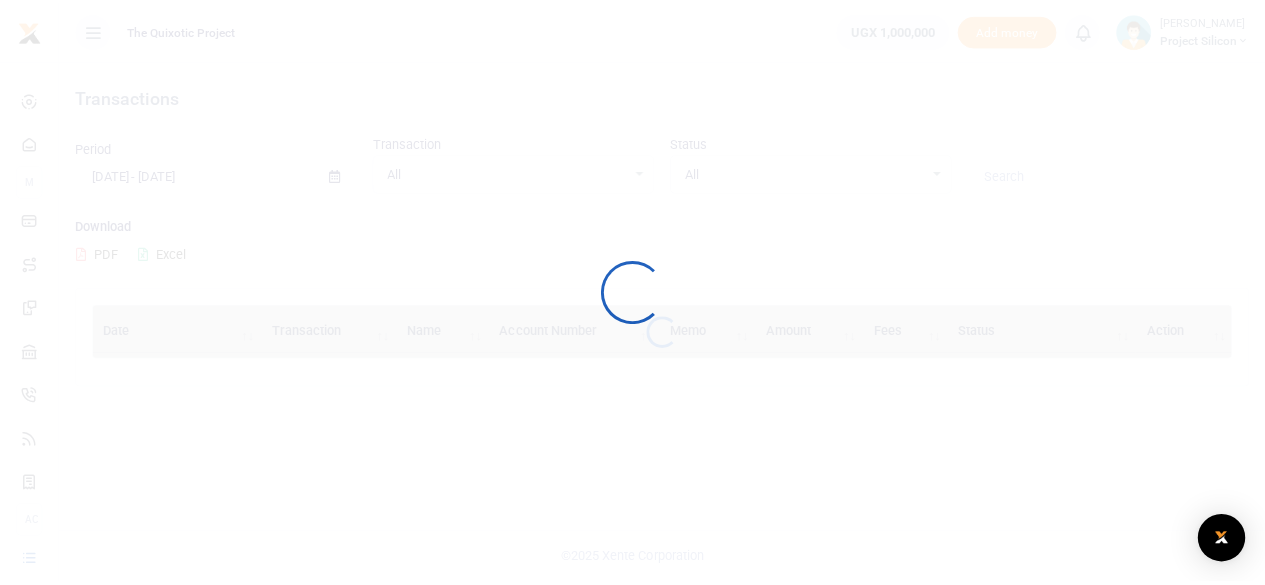 scroll, scrollTop: 0, scrollLeft: 0, axis: both 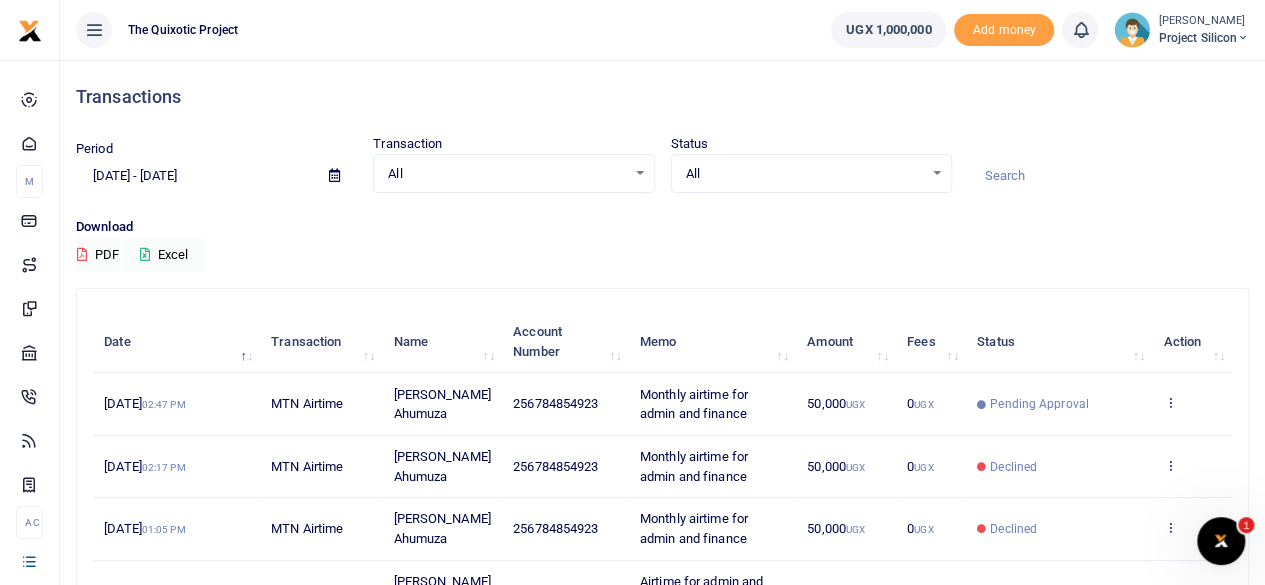 click on "[PERSON_NAME] Ahumuza" at bounding box center [442, 404] 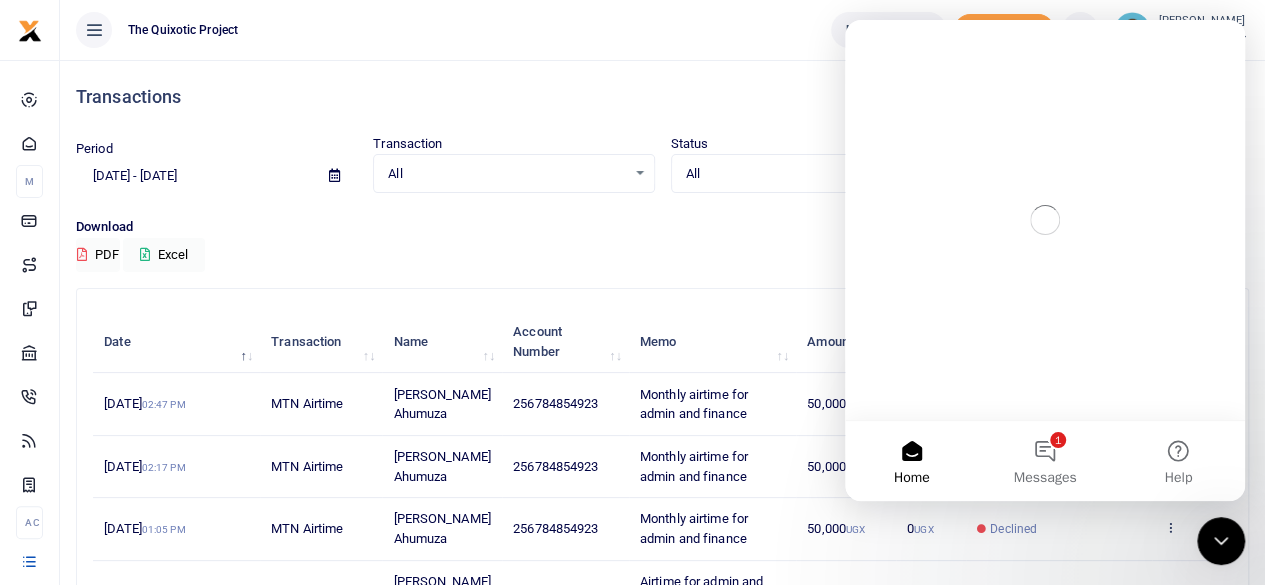 scroll, scrollTop: 0, scrollLeft: 0, axis: both 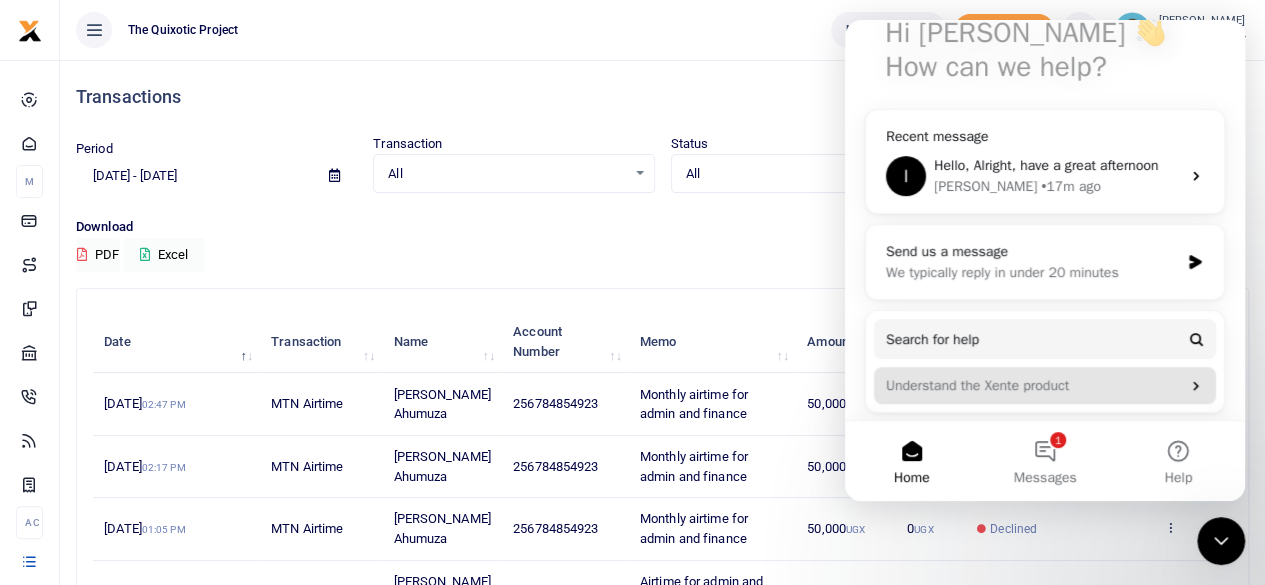 click on "Understand the Xente product" at bounding box center [1033, 385] 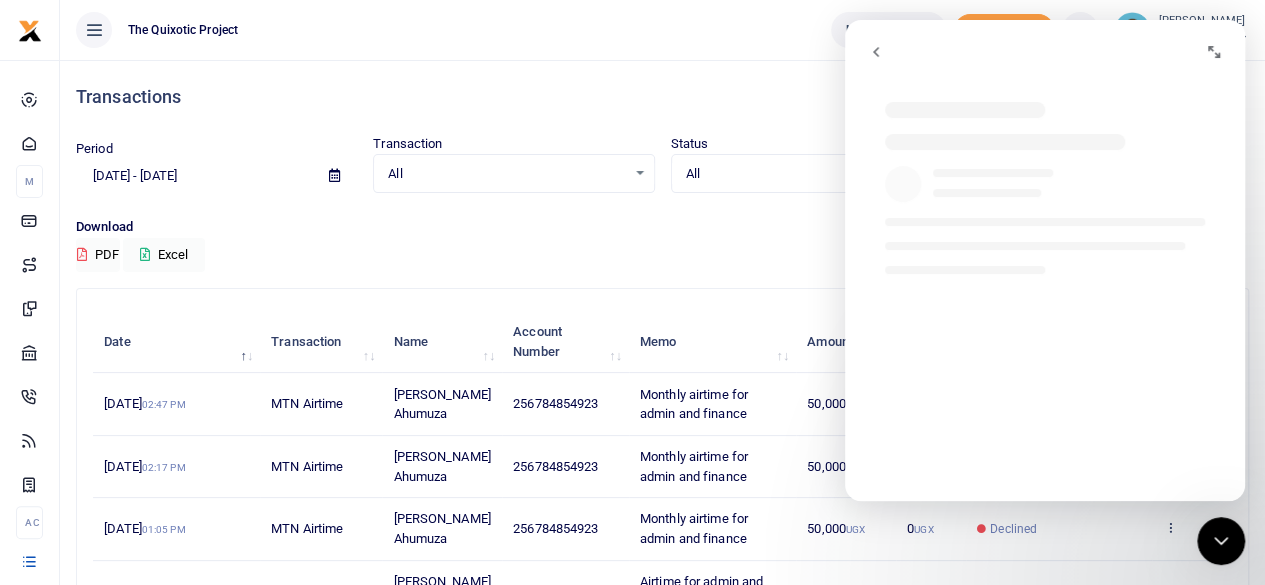 scroll, scrollTop: 0, scrollLeft: 0, axis: both 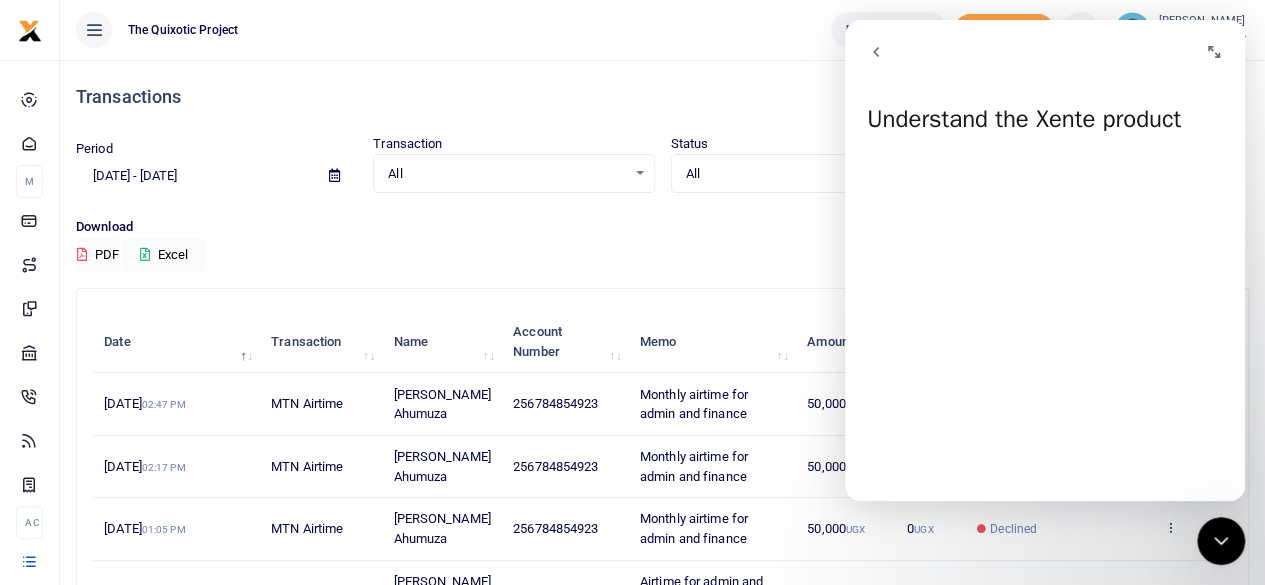 drag, startPoint x: 1241, startPoint y: 292, endPoint x: 2103, endPoint y: 83, distance: 886.9752 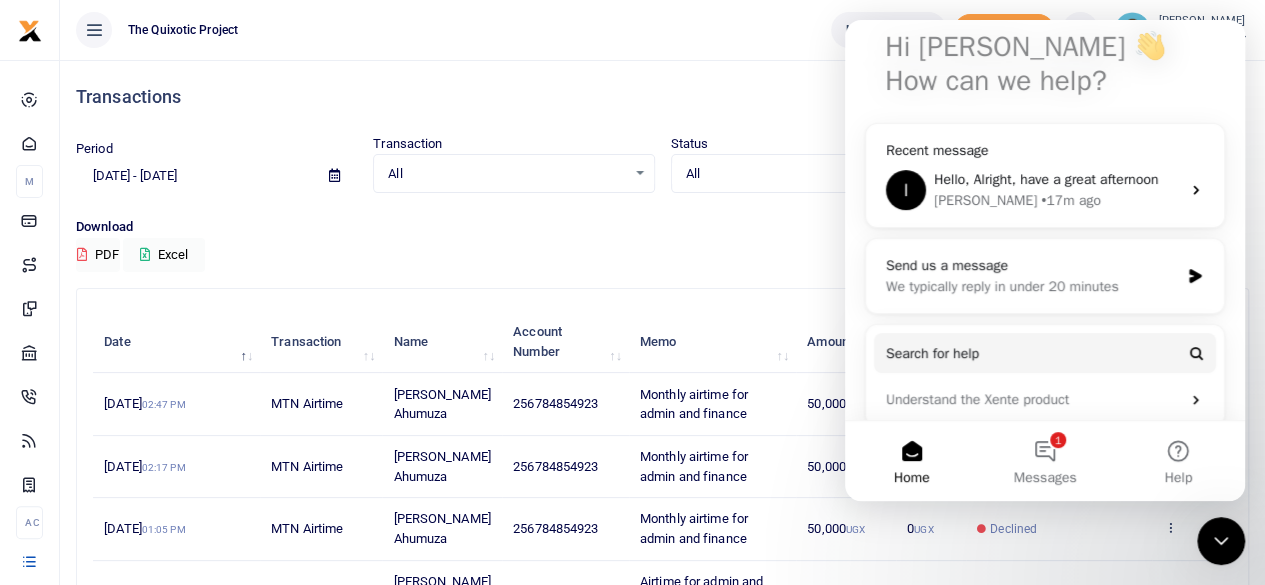scroll, scrollTop: 138, scrollLeft: 0, axis: vertical 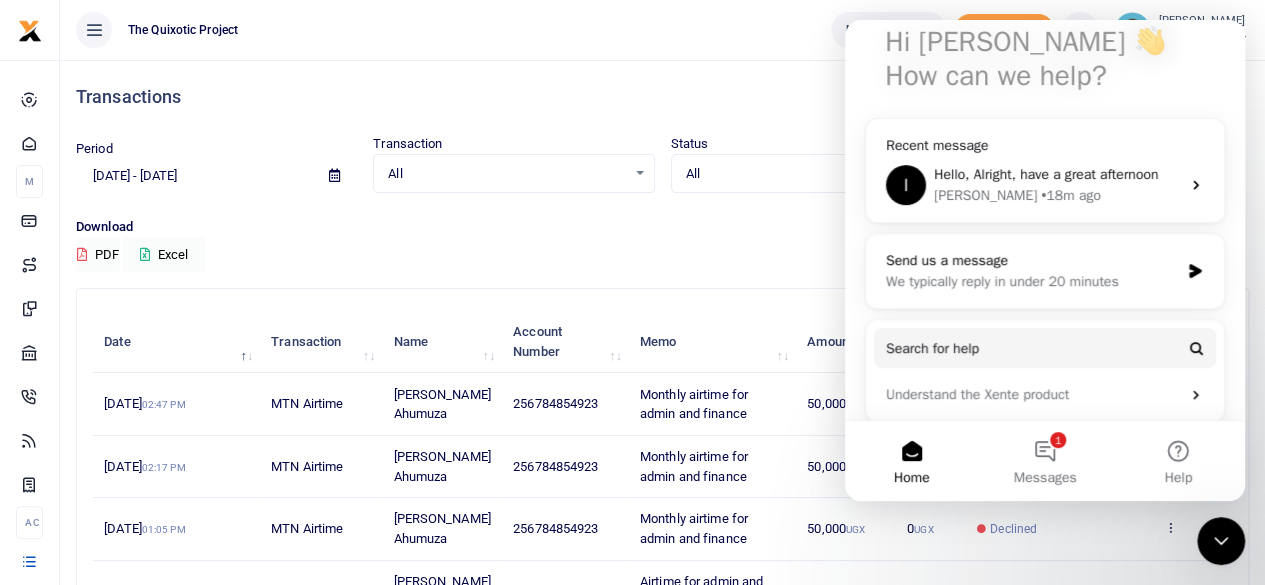 click on "Send us a message" at bounding box center [1032, 260] 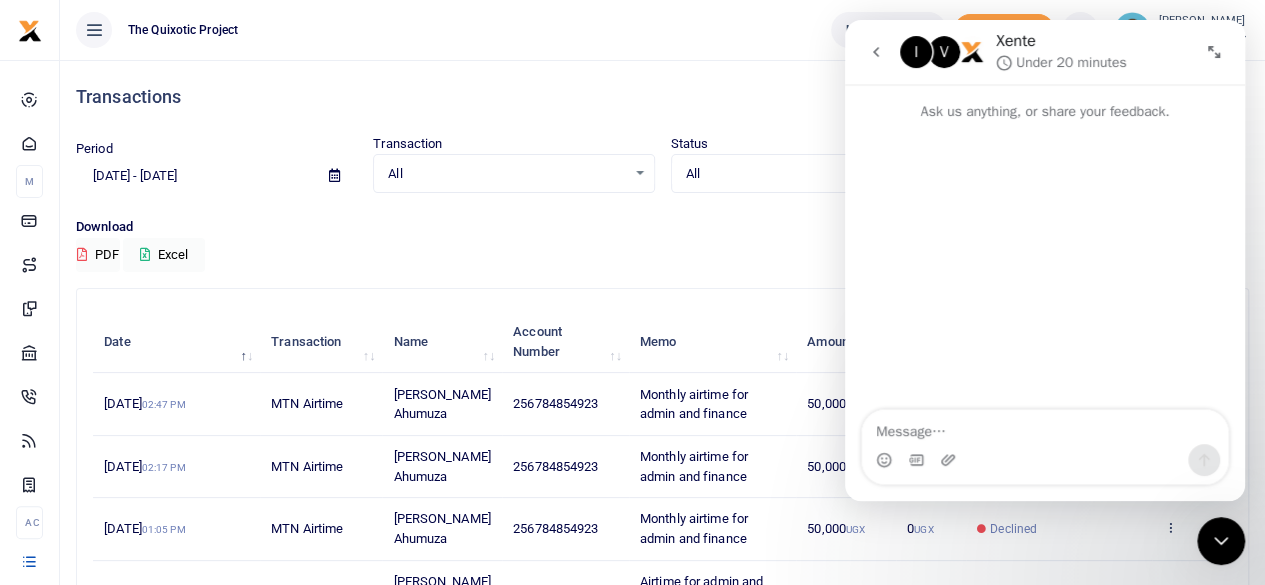 scroll, scrollTop: 66, scrollLeft: 0, axis: vertical 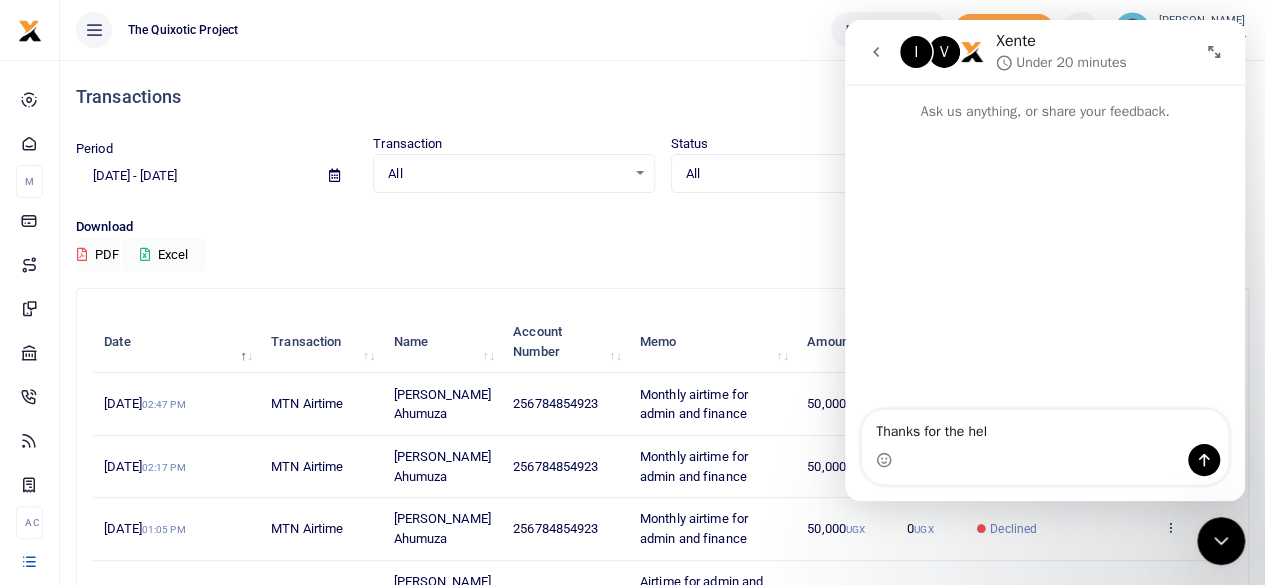 type on "Thanks for the help" 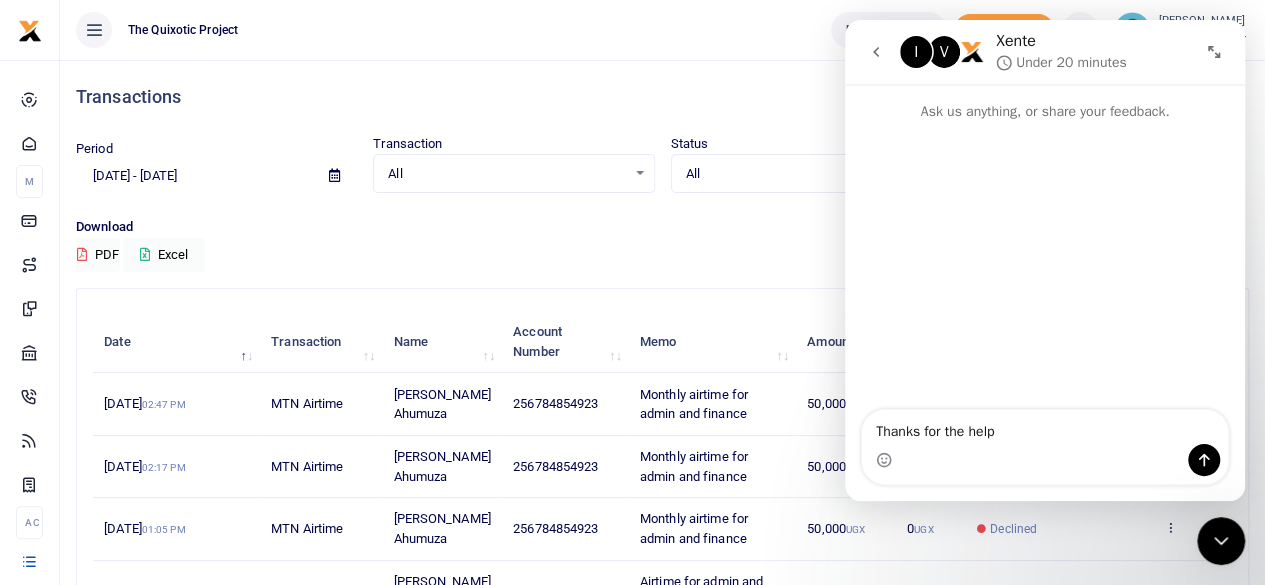 type 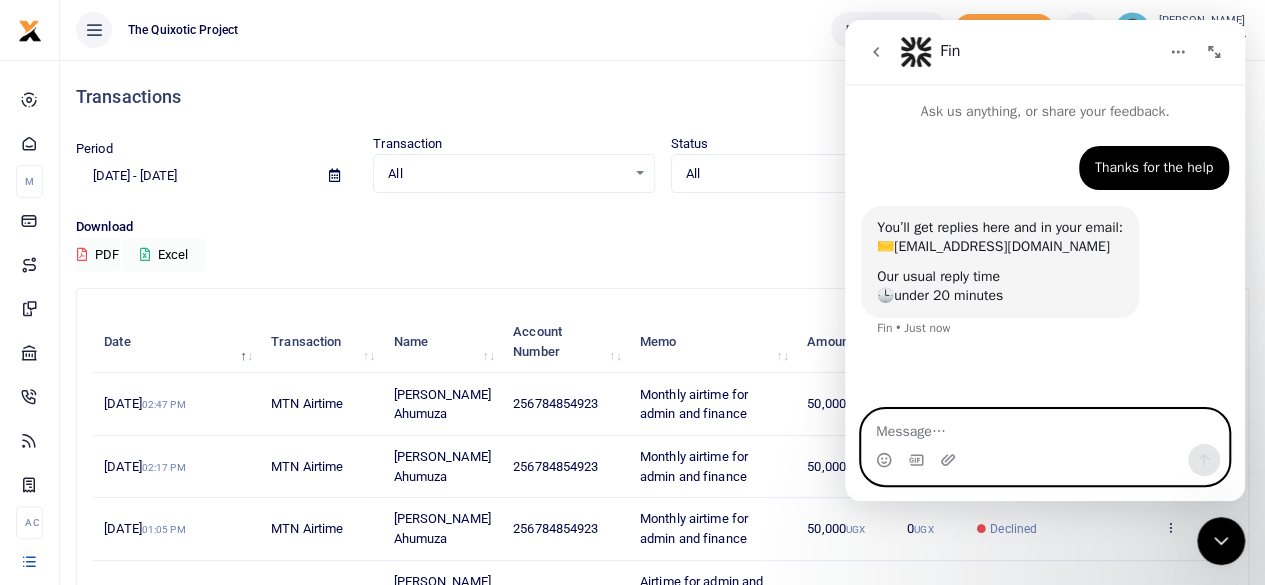 click at bounding box center [1045, 427] 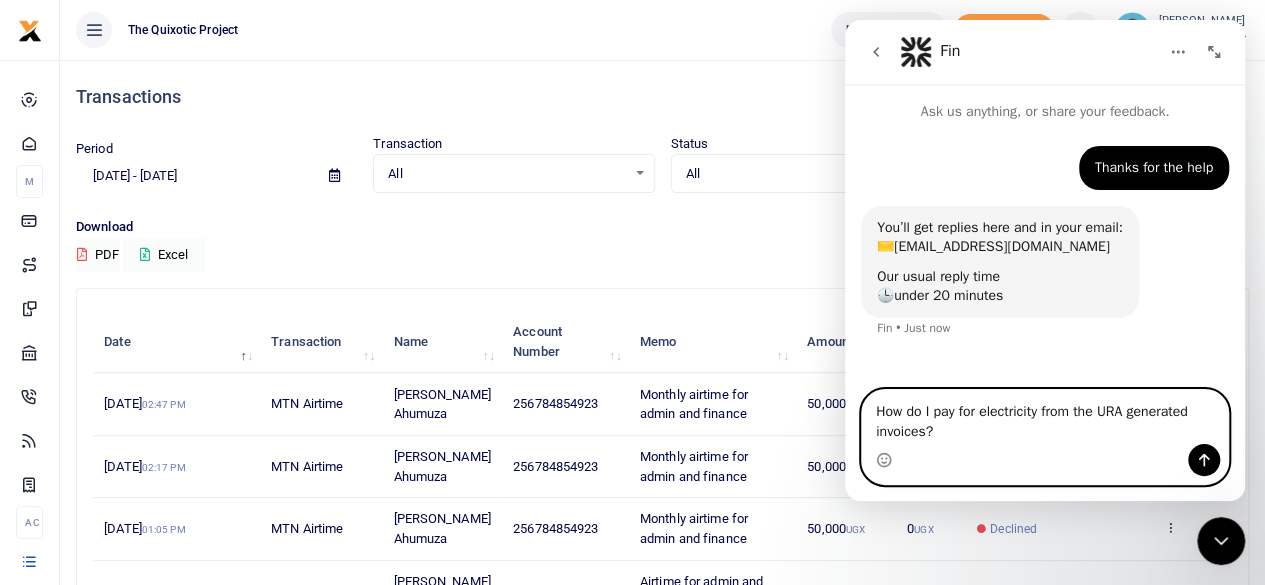 type on "How do I pay for electricity from the URA generated invoices??" 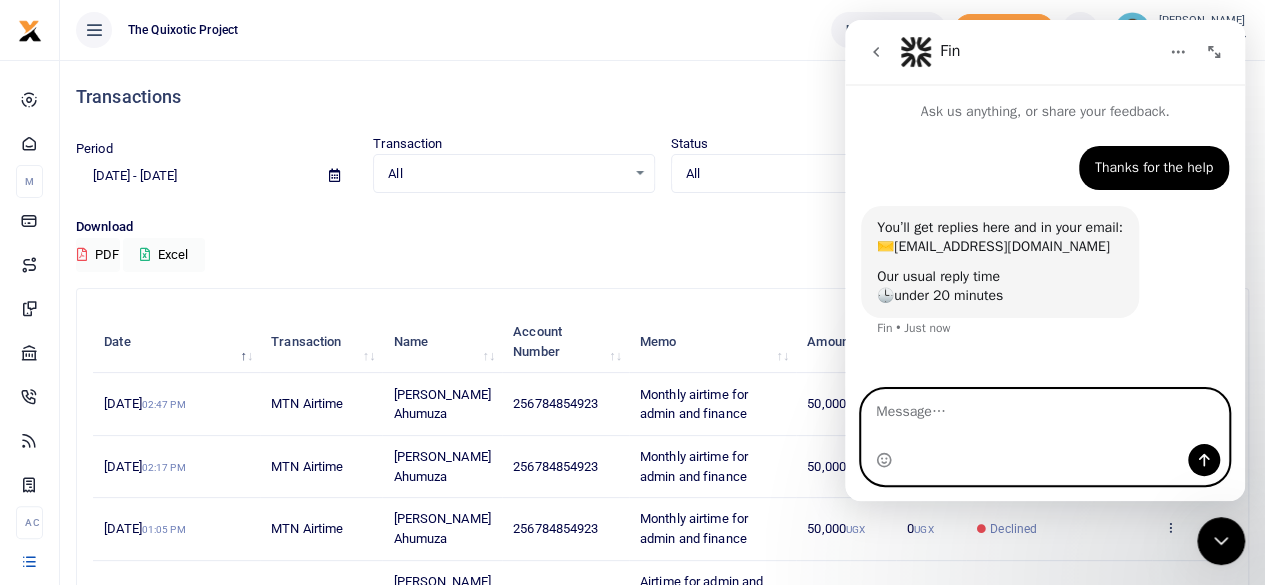 scroll, scrollTop: 28, scrollLeft: 0, axis: vertical 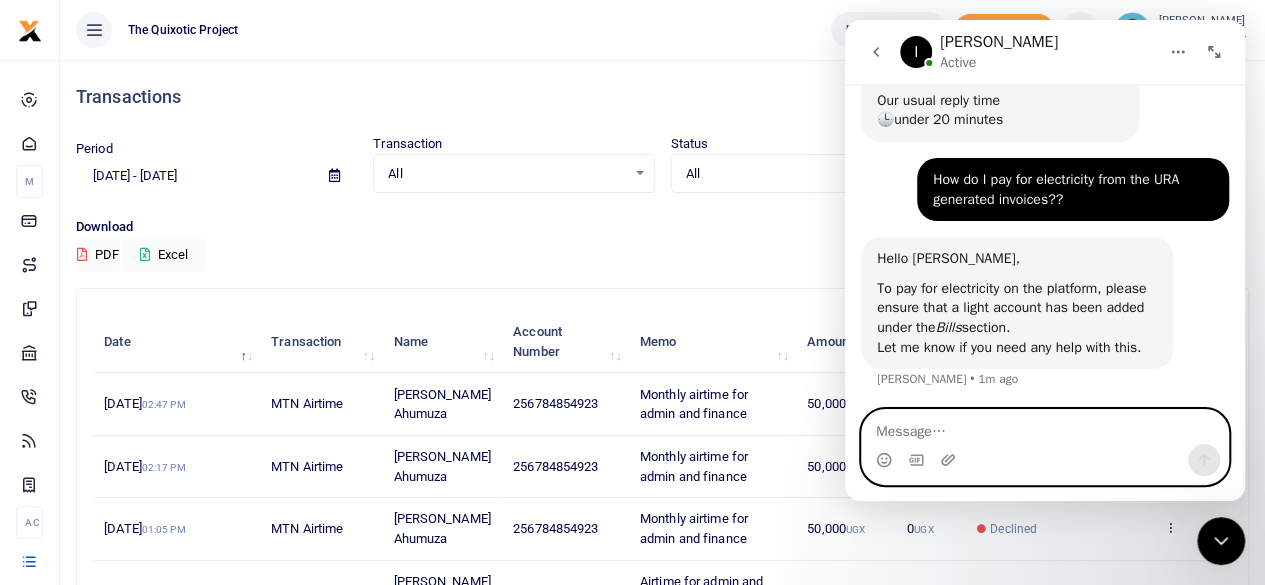 click at bounding box center [1045, 427] 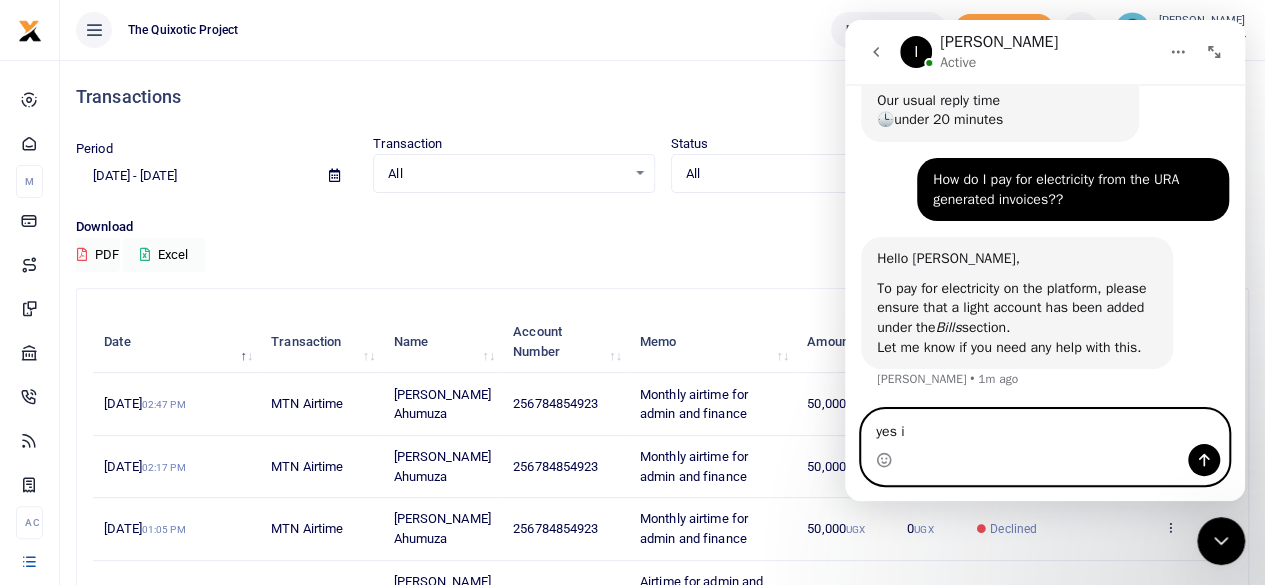 type on "yes i" 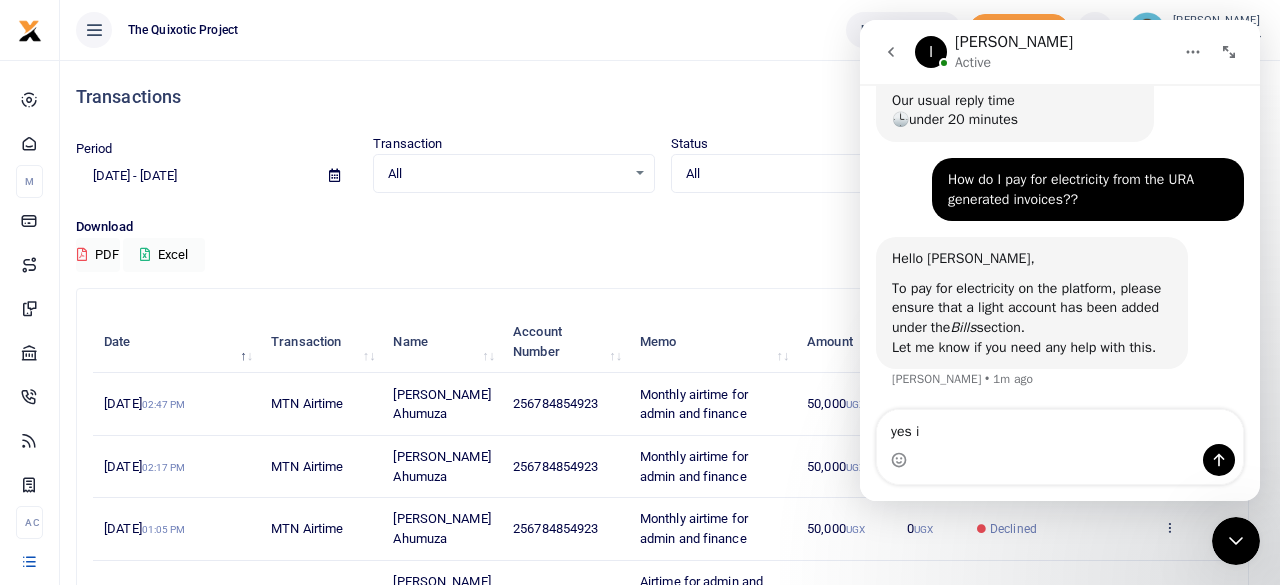 click at bounding box center (1060, 460) 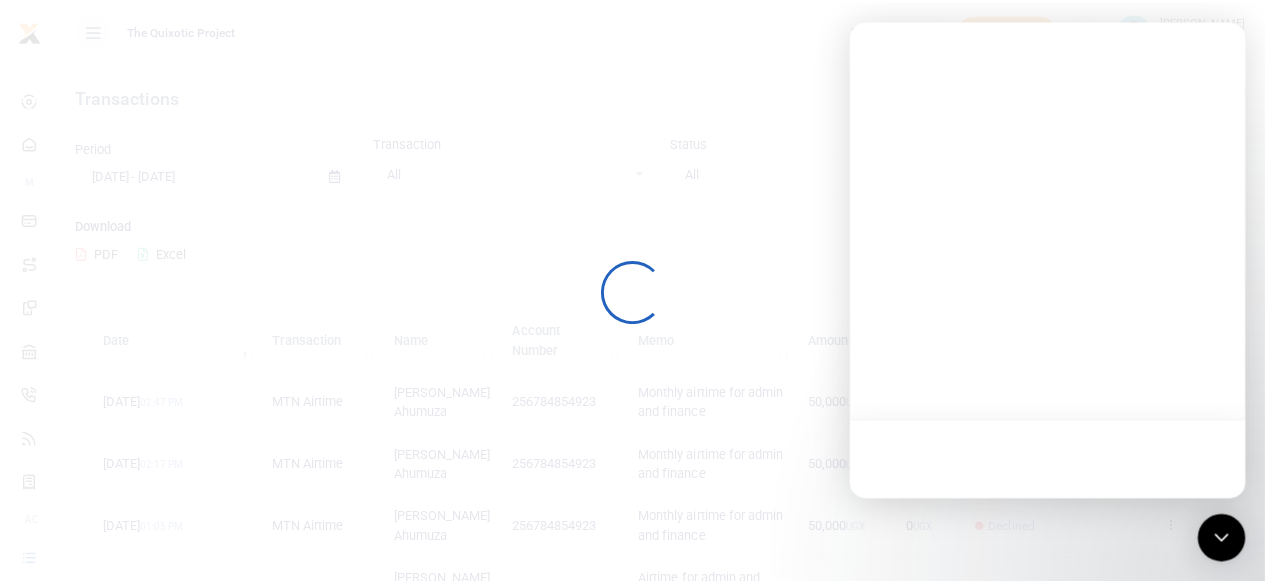 scroll, scrollTop: 0, scrollLeft: 0, axis: both 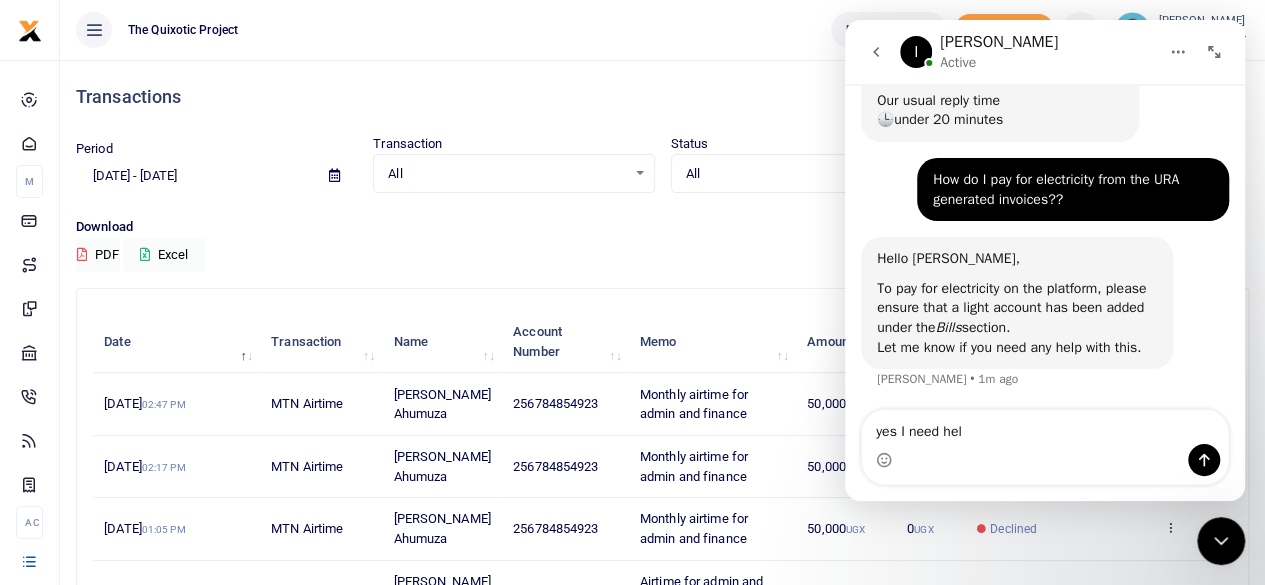 type on "yes I need help" 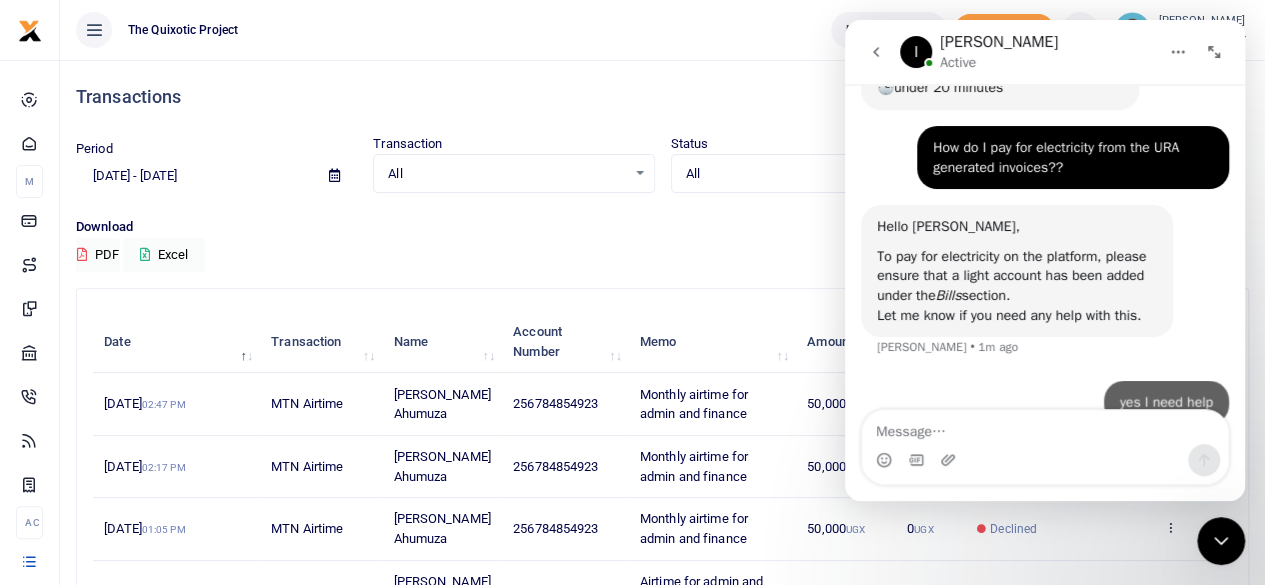 scroll, scrollTop: 235, scrollLeft: 0, axis: vertical 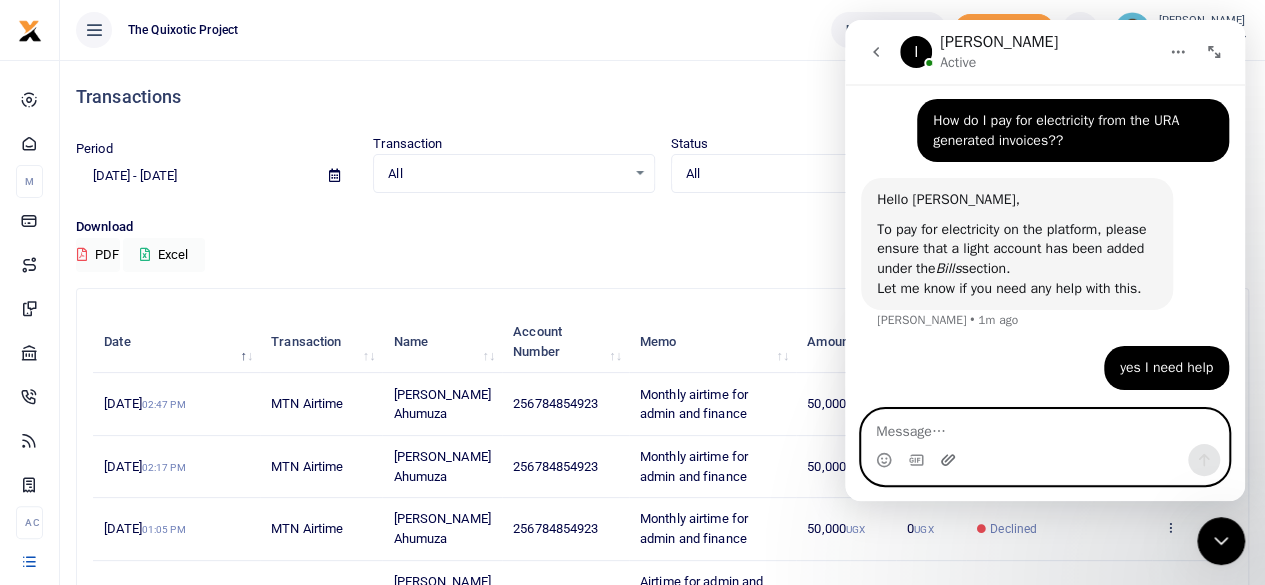 click 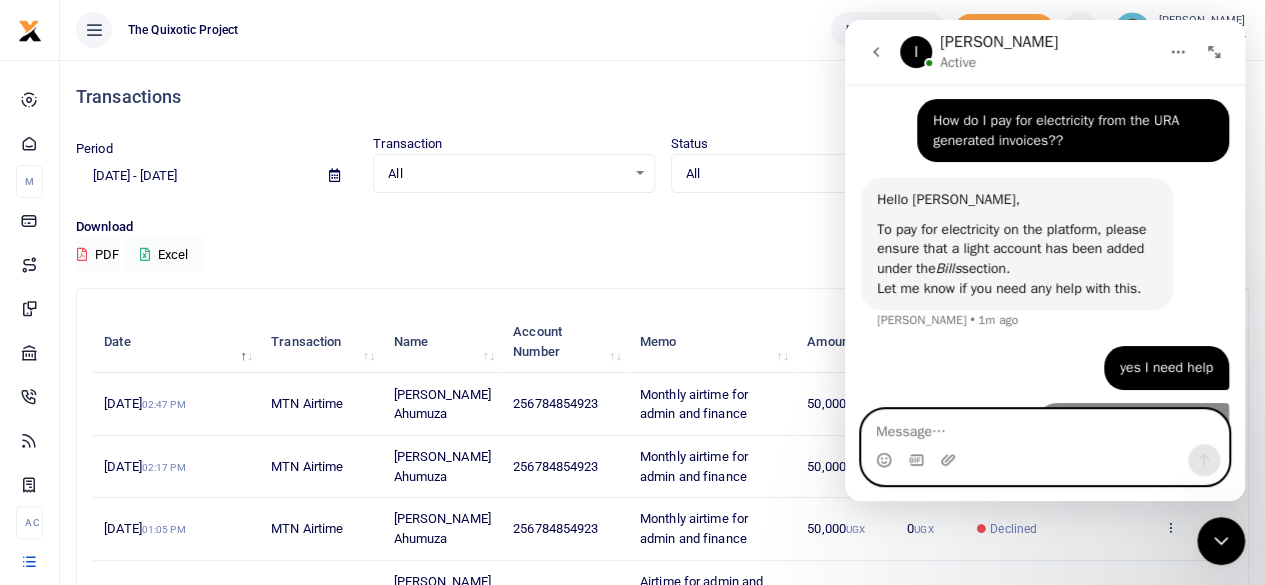 scroll, scrollTop: 283, scrollLeft: 0, axis: vertical 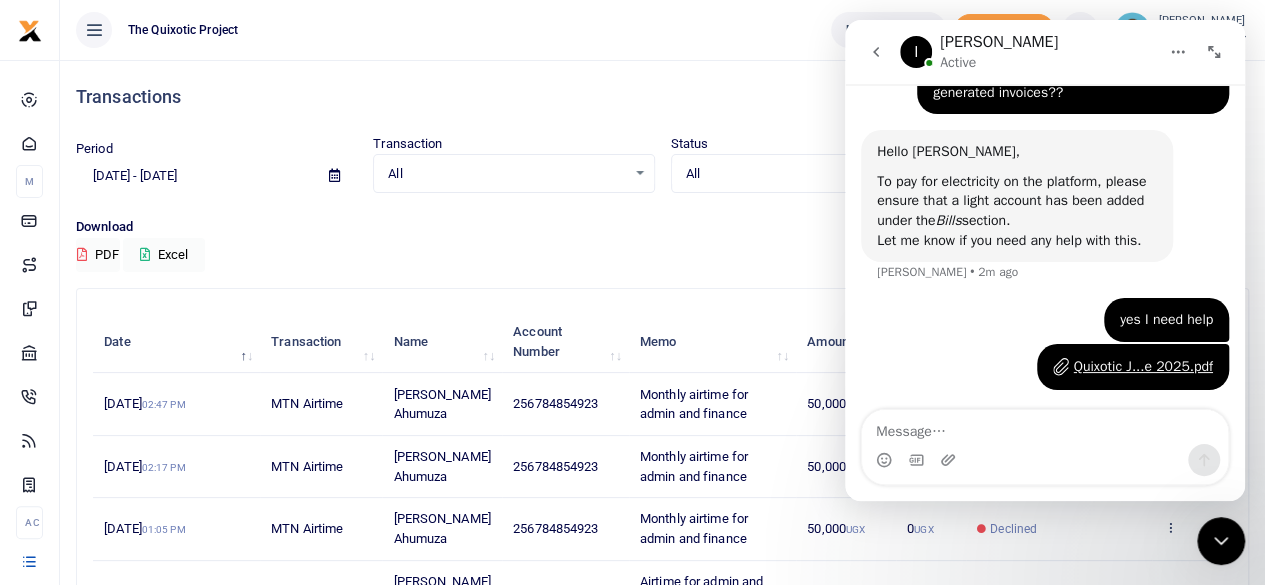 click on "Quixotic J...e 2025.pdf" at bounding box center (1143, 366) 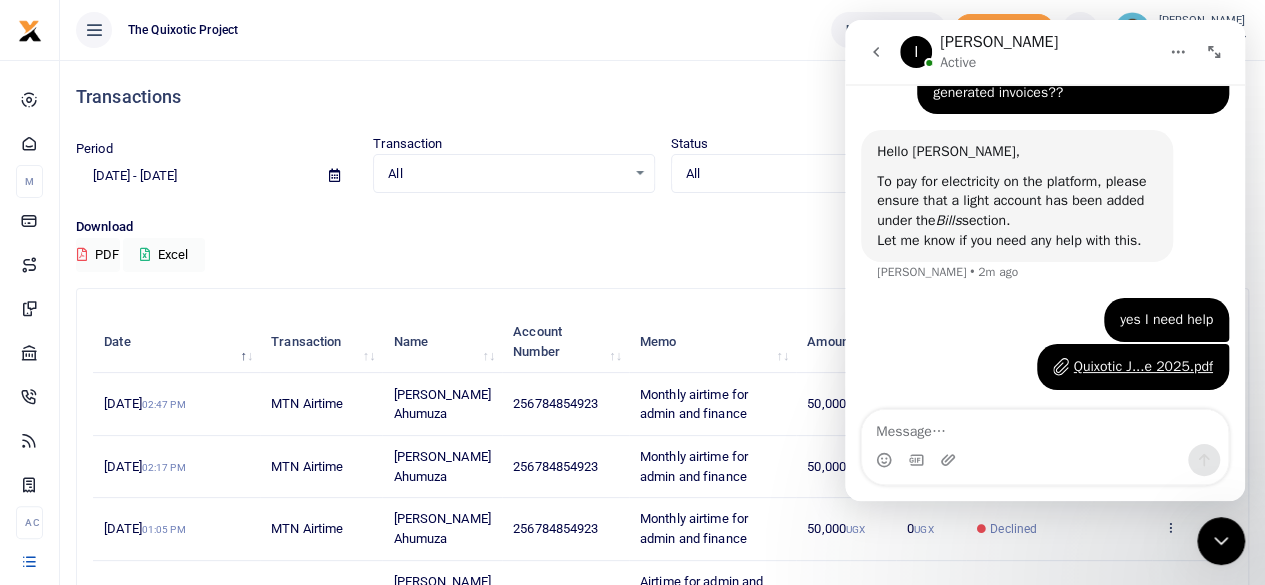 click on "Quixotic J...e 2025.pdf" at bounding box center (1143, 366) 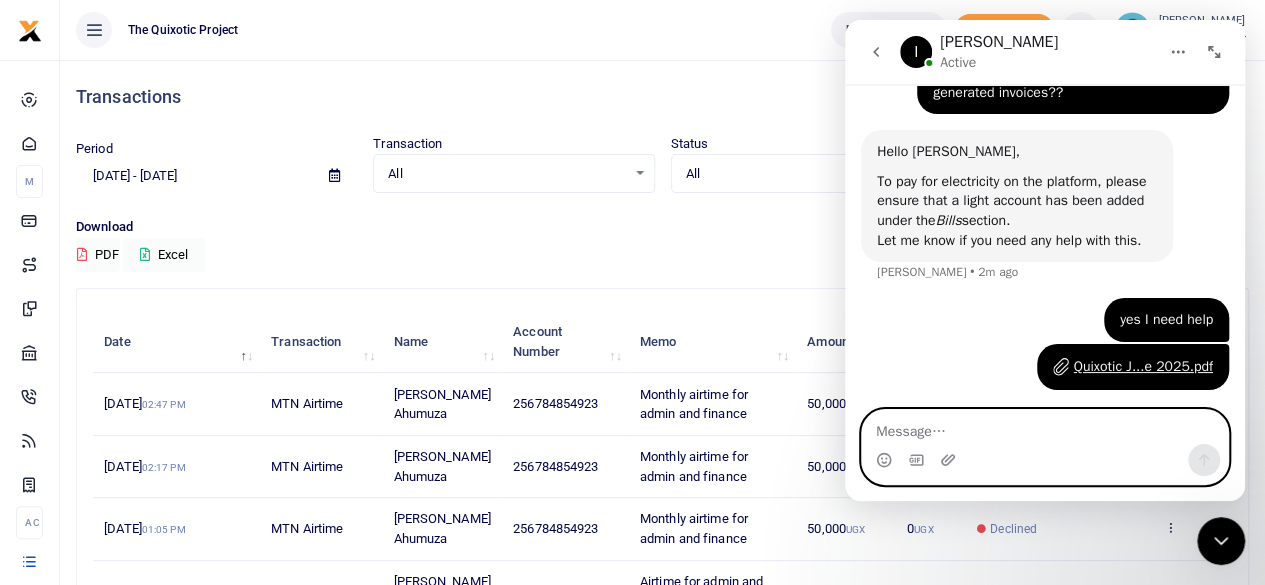 click at bounding box center (1045, 427) 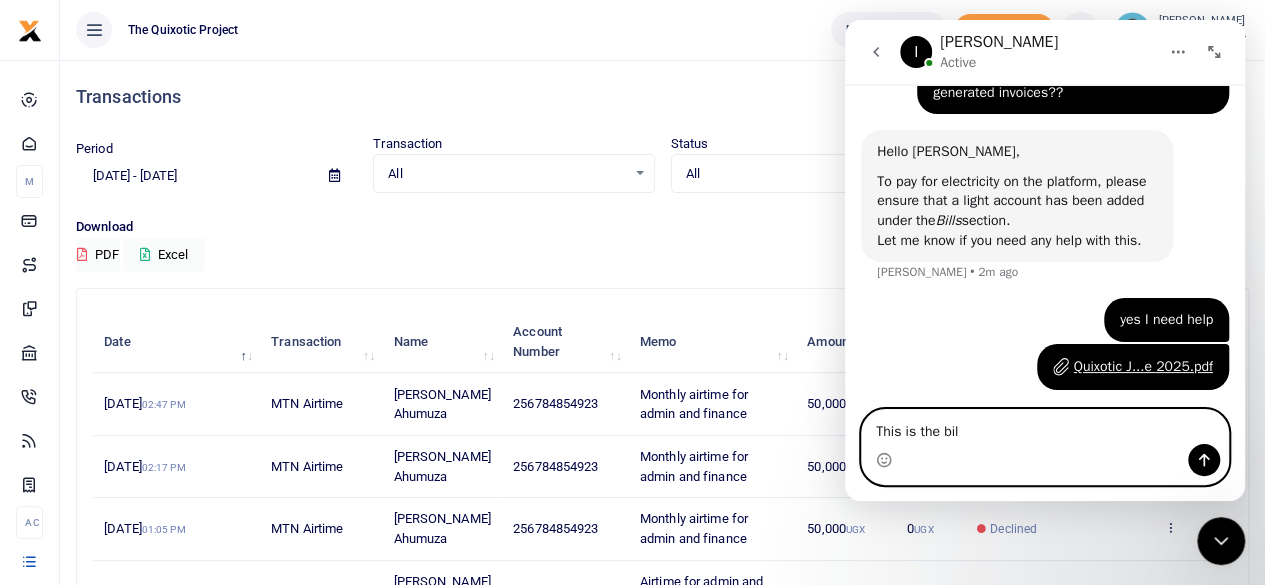 type on "This is the bill" 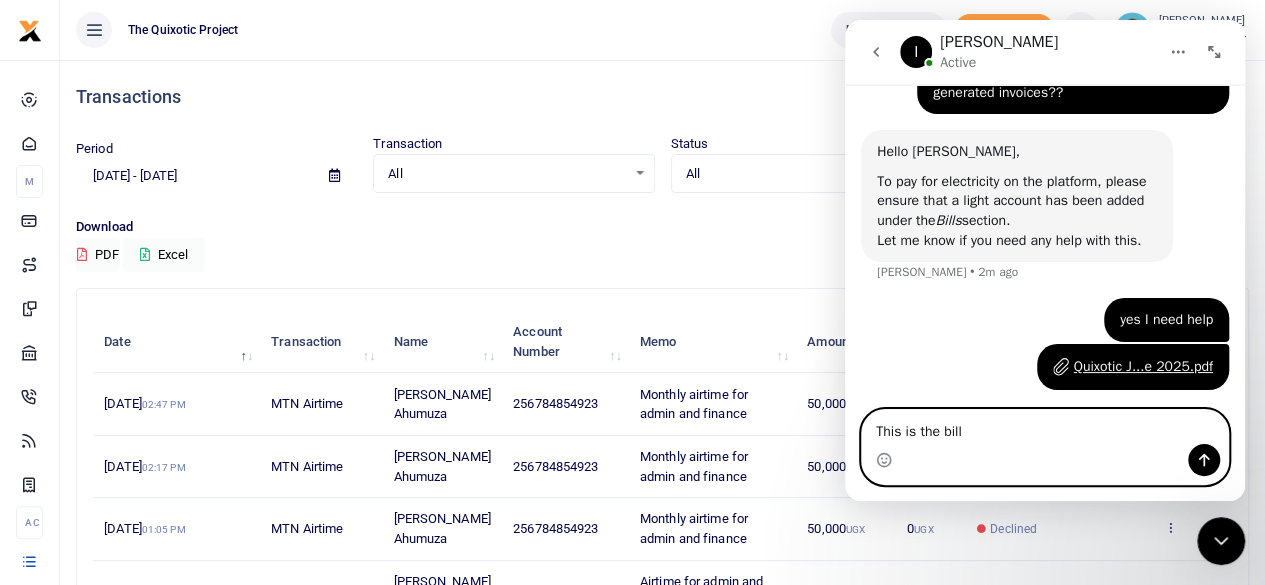 type 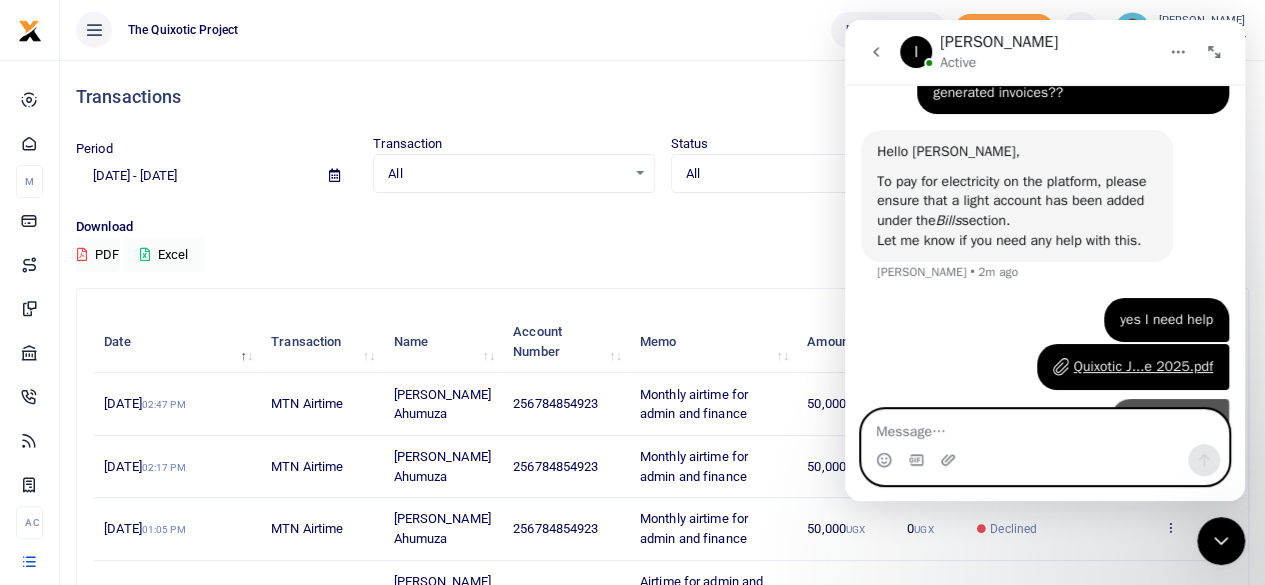 scroll, scrollTop: 328, scrollLeft: 0, axis: vertical 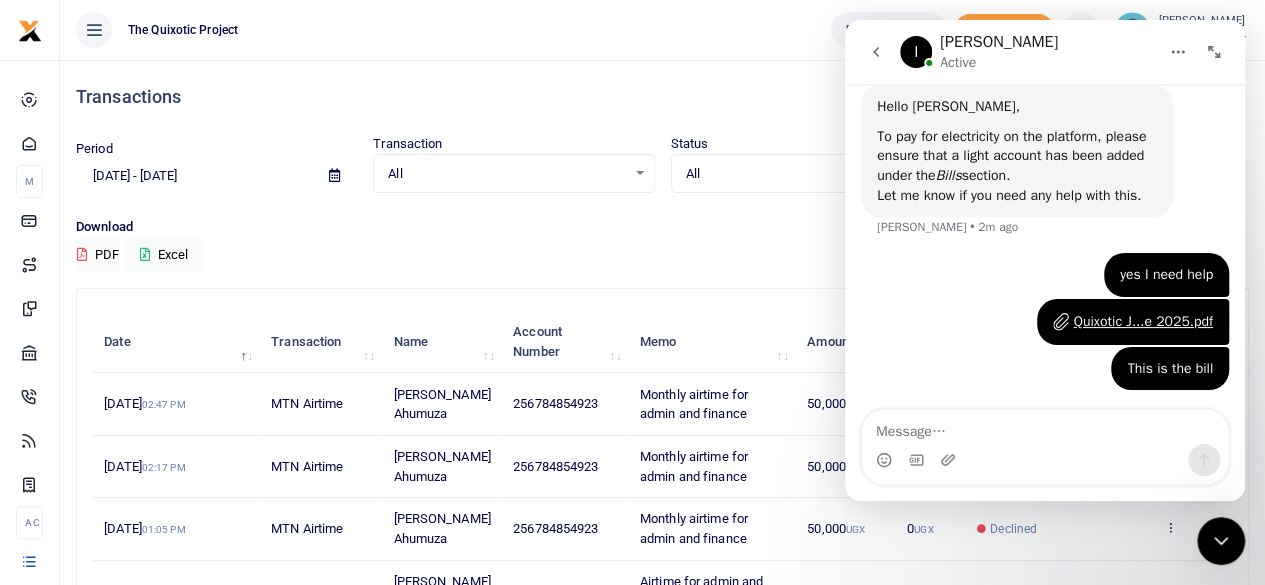 click on "Download" at bounding box center [662, 227] 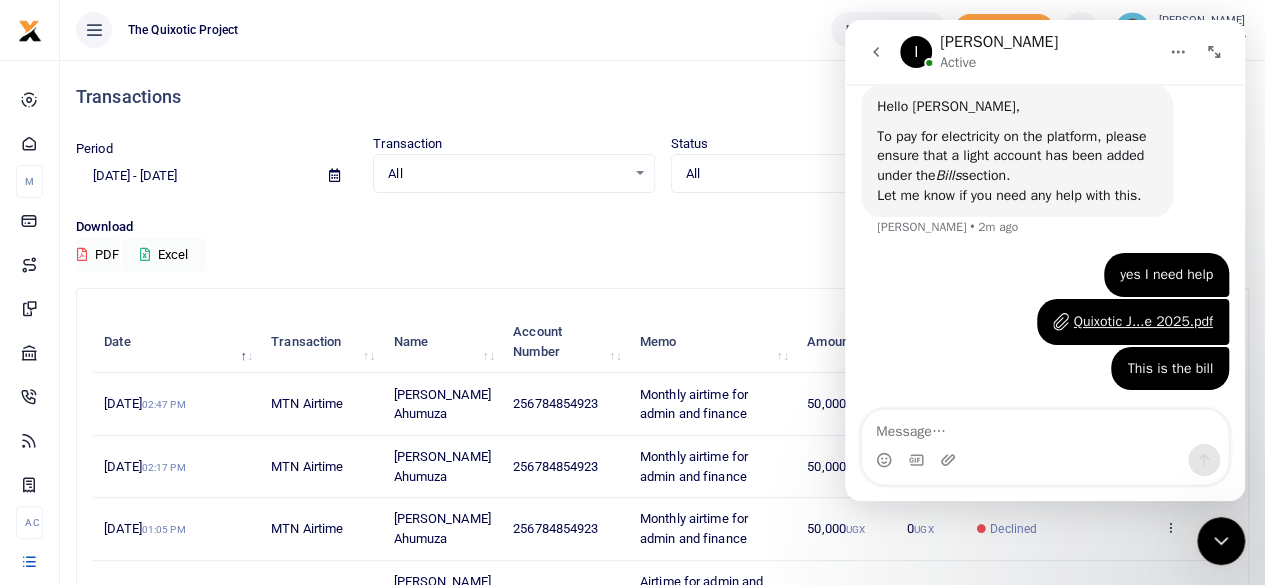 click 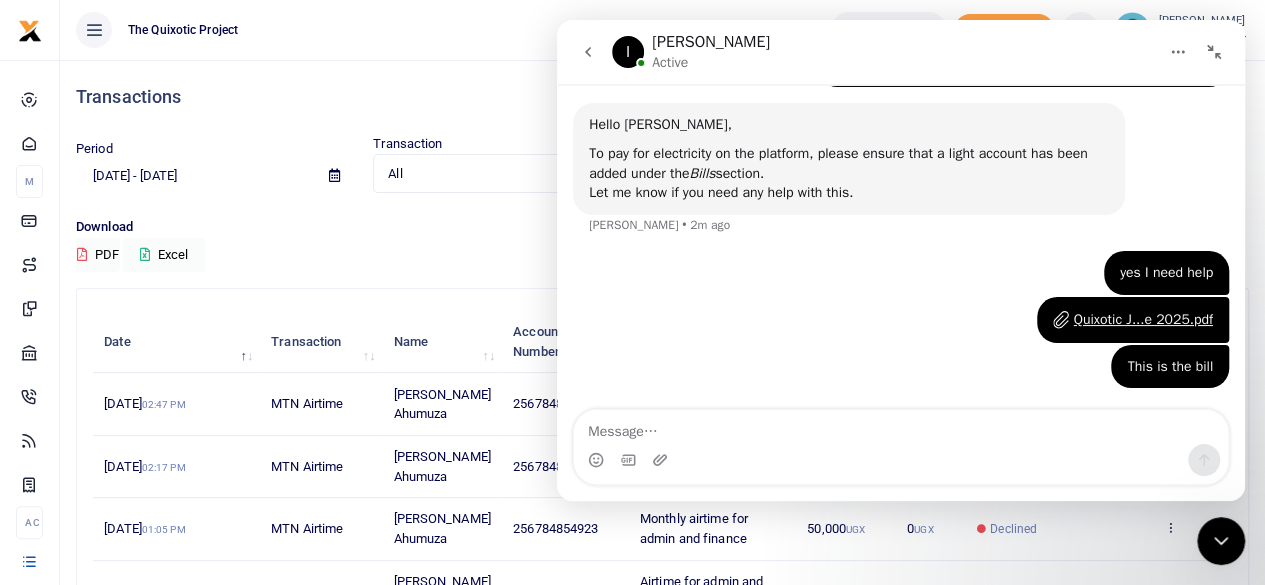 scroll, scrollTop: 290, scrollLeft: 0, axis: vertical 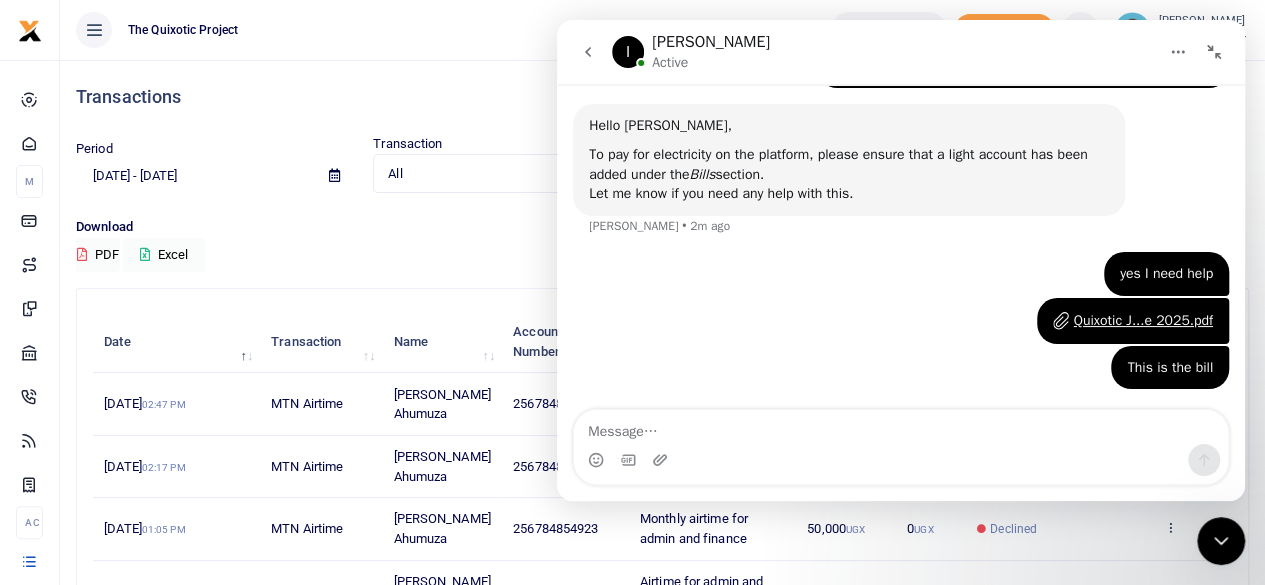click 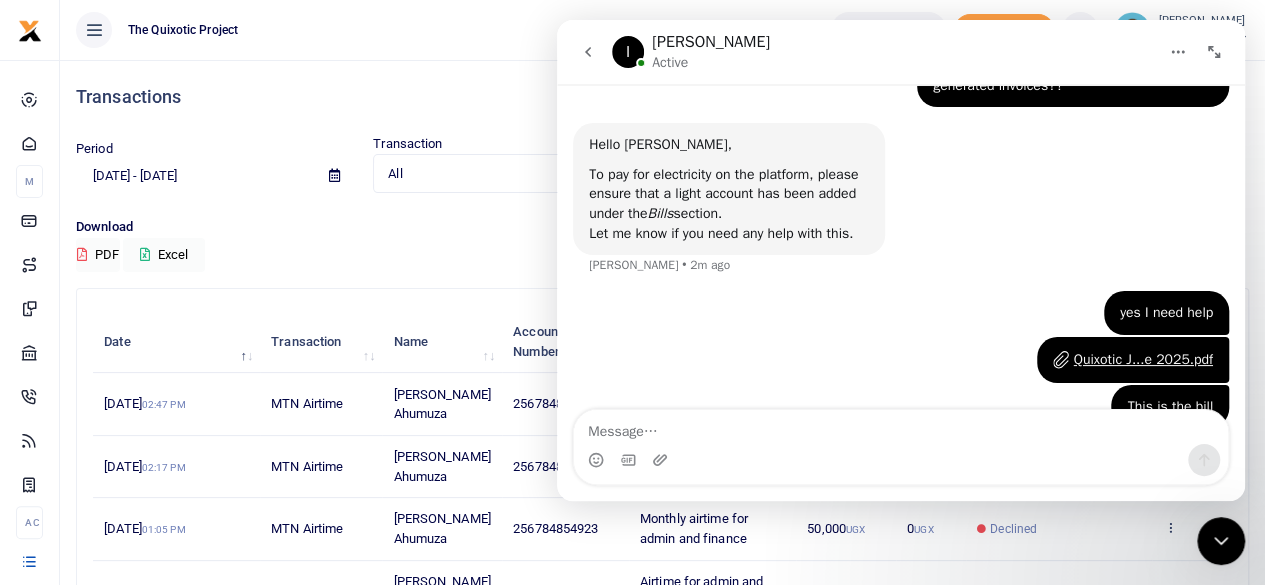 scroll, scrollTop: 328, scrollLeft: 0, axis: vertical 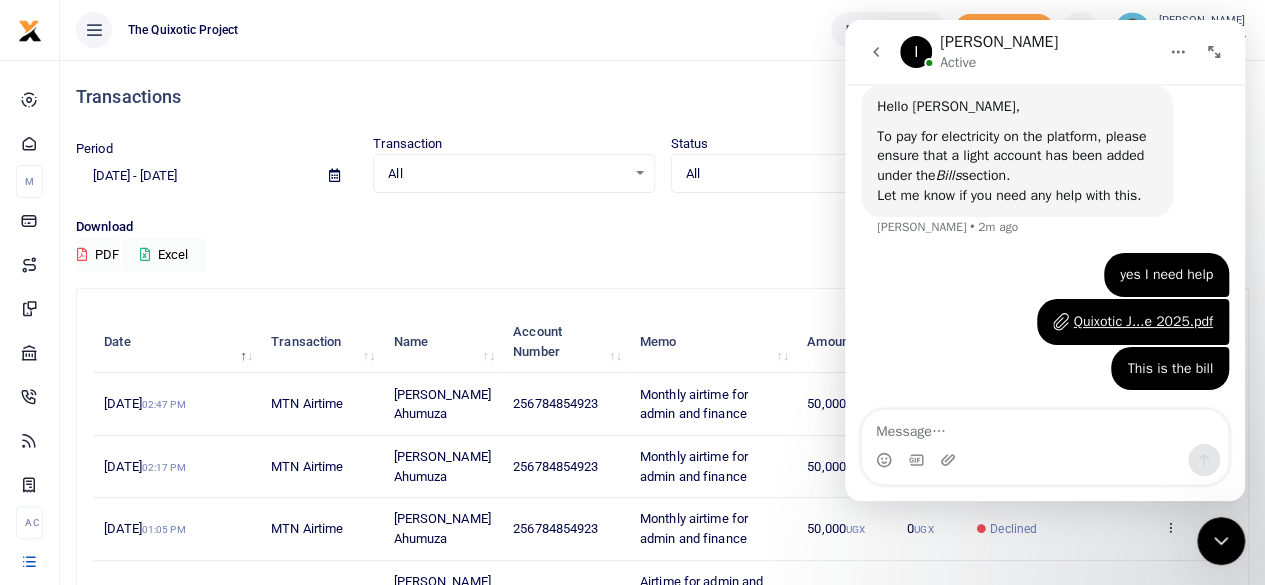 click on "Transactions" at bounding box center (662, 97) 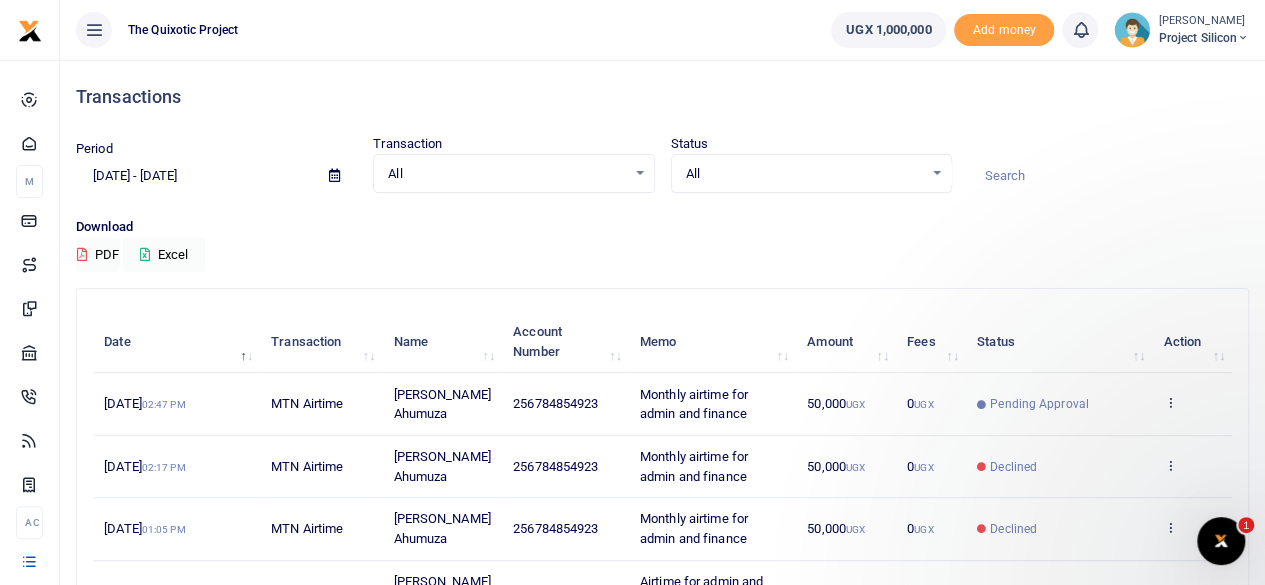 scroll, scrollTop: 0, scrollLeft: 0, axis: both 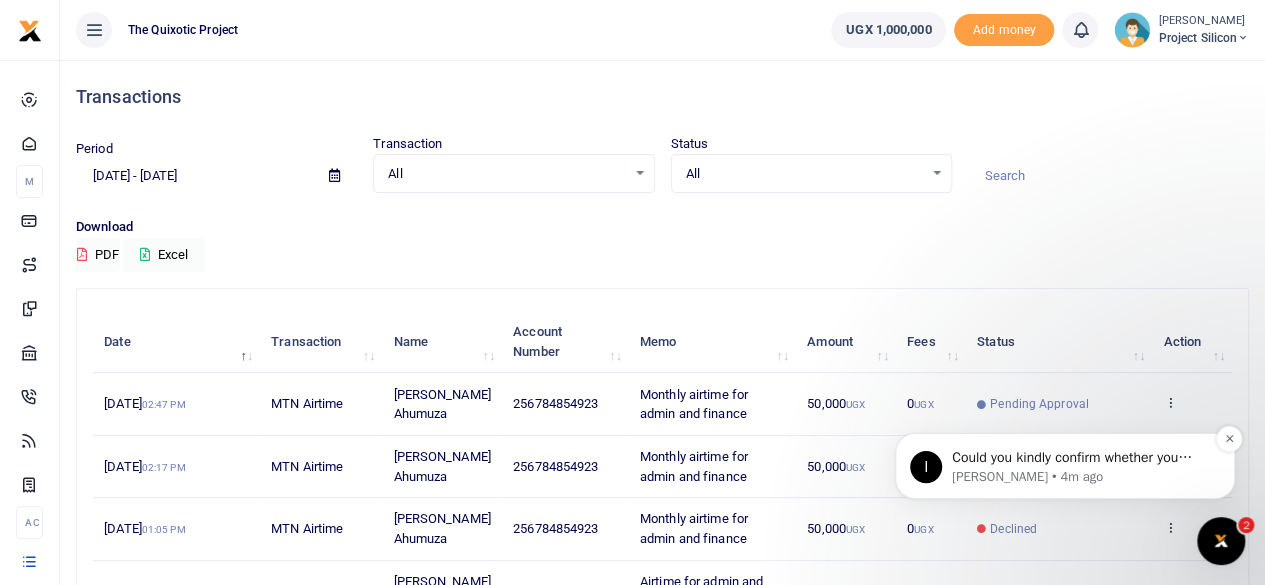 click on "Ibrahim • 4m ago" at bounding box center (1081, 477) 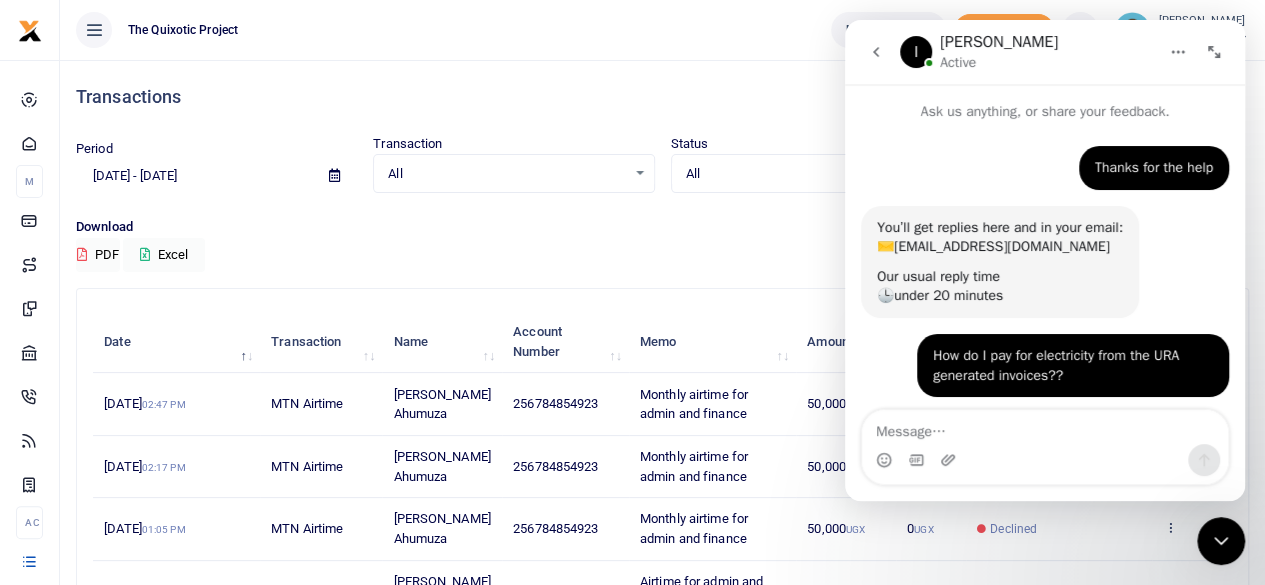 scroll, scrollTop: 3, scrollLeft: 0, axis: vertical 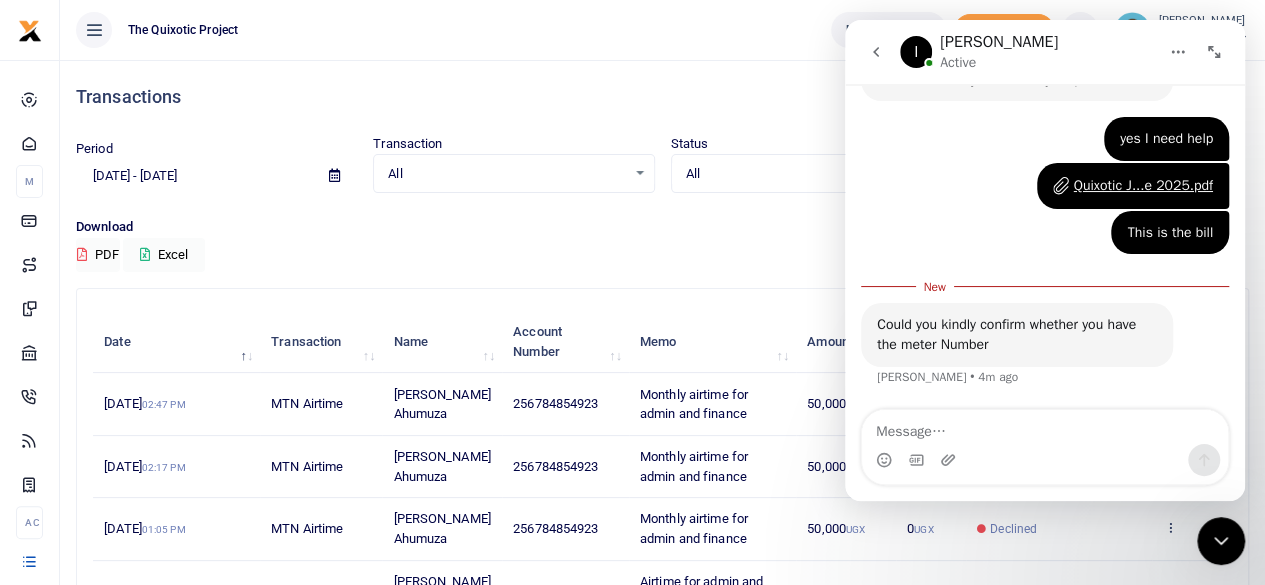 click at bounding box center [1045, 427] 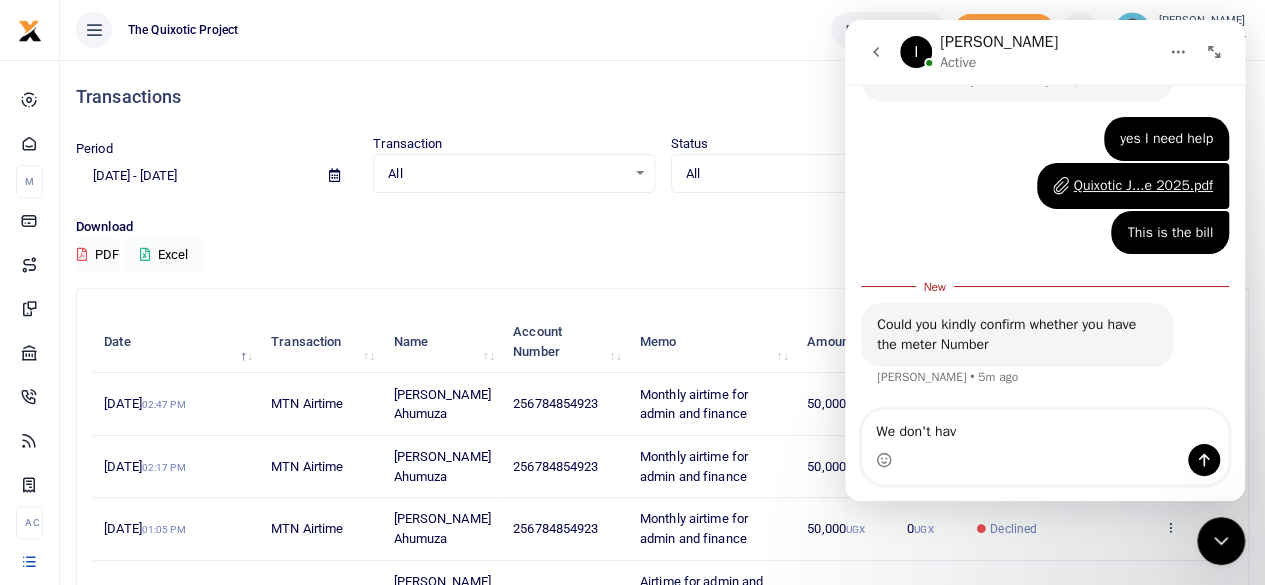 type on "We don't have" 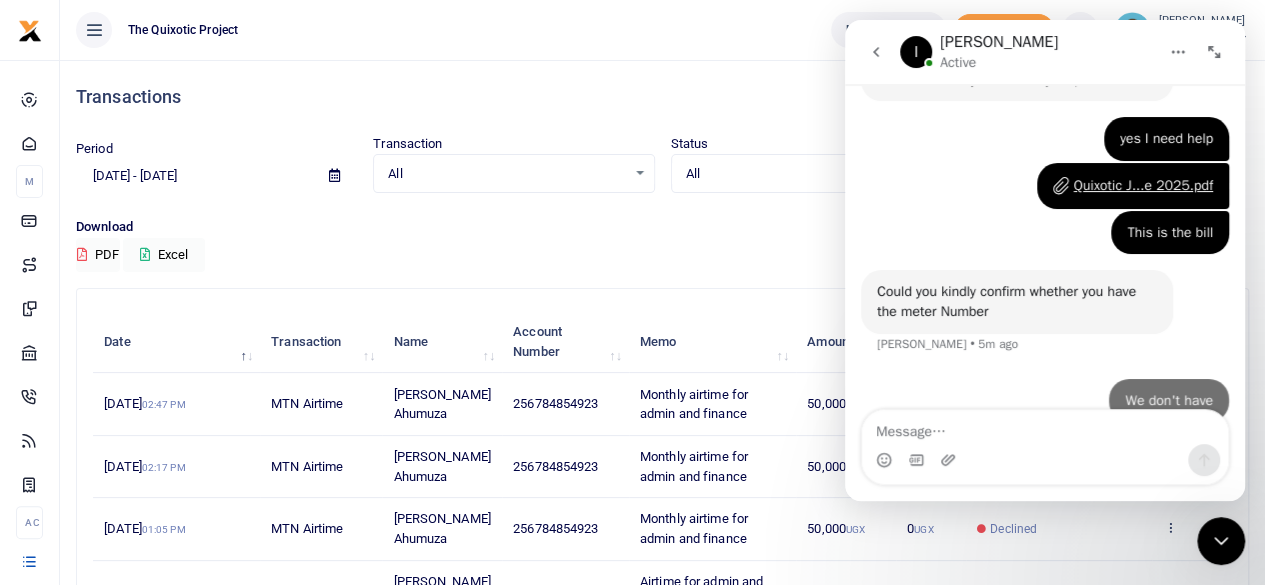 scroll, scrollTop: 2, scrollLeft: 0, axis: vertical 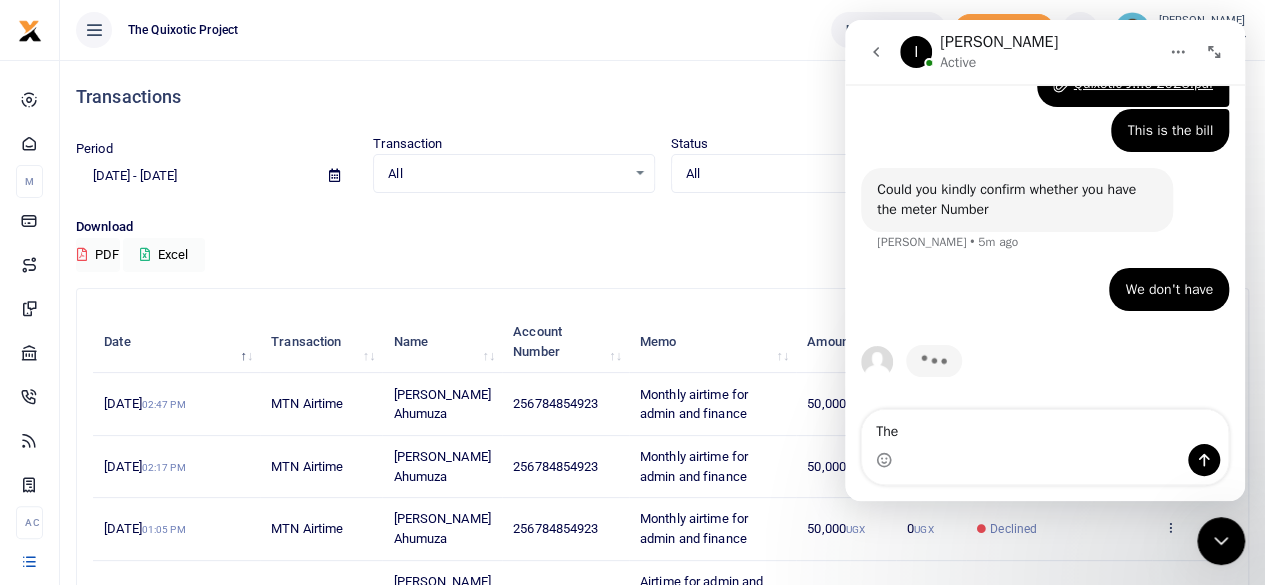 click at bounding box center (1045, 460) 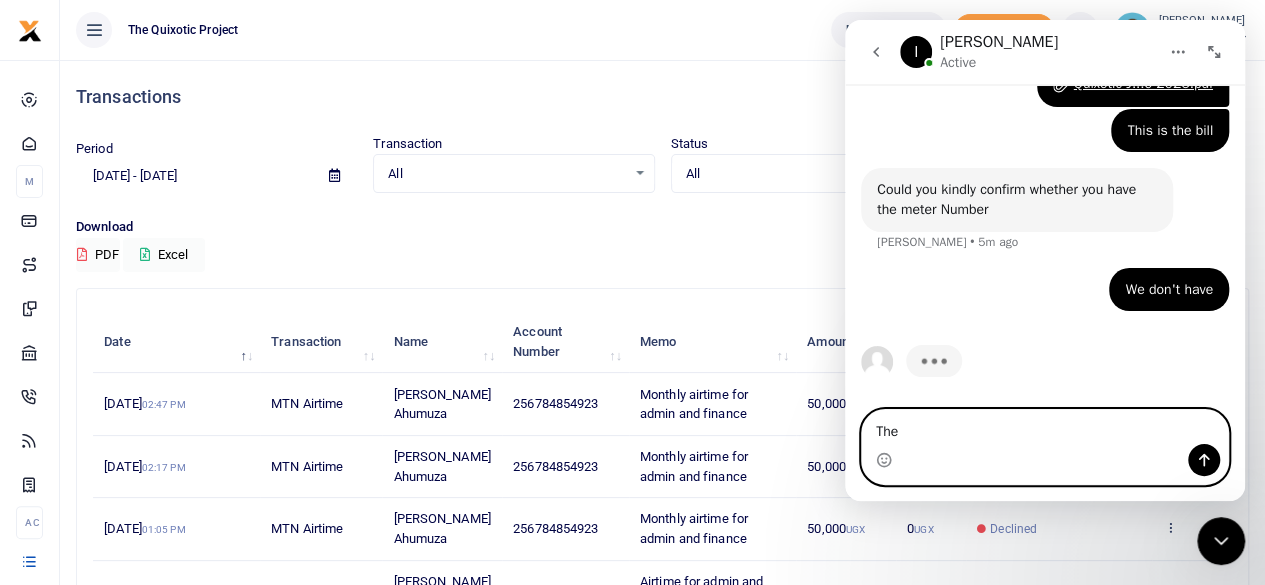 click on "The" at bounding box center (1045, 427) 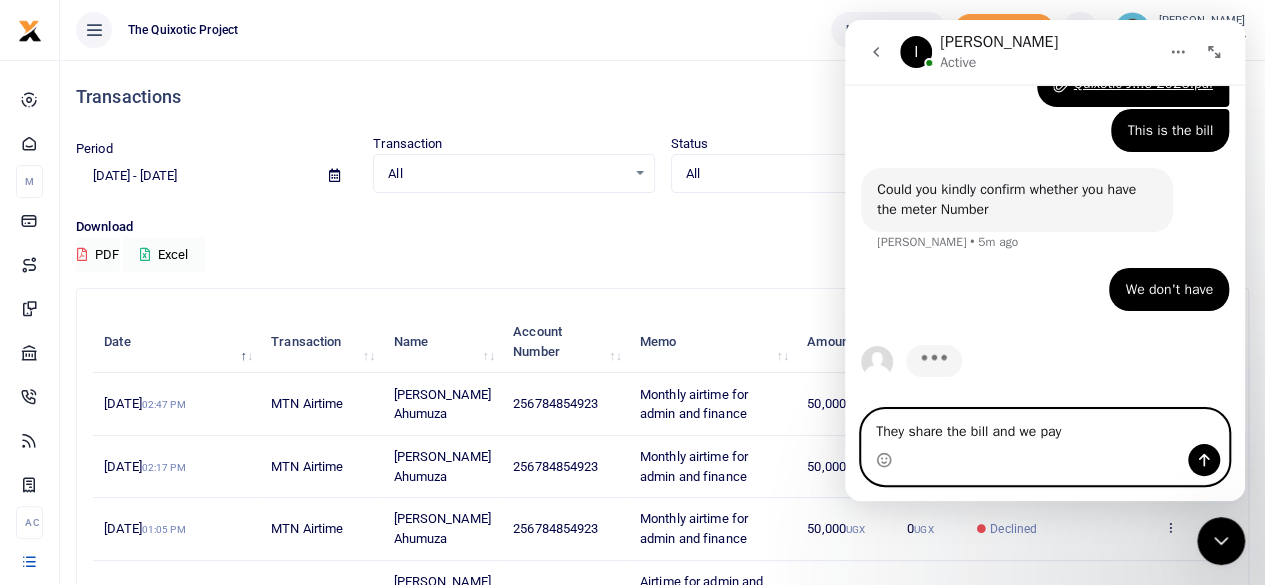 type on "They share the bill and we payu" 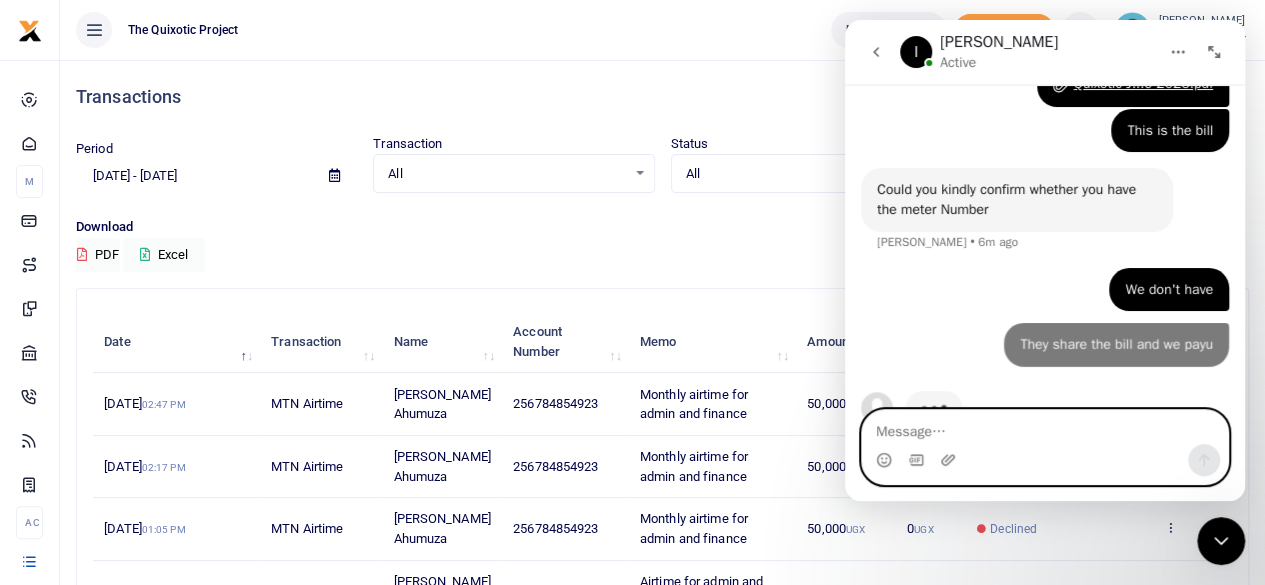scroll, scrollTop: 590, scrollLeft: 0, axis: vertical 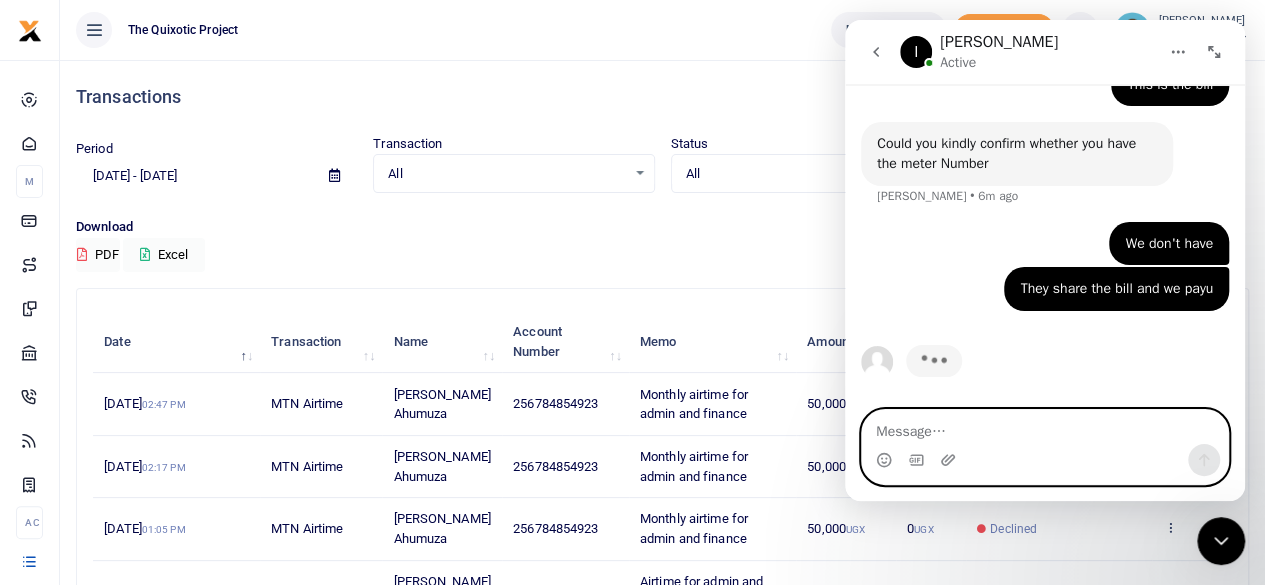 type 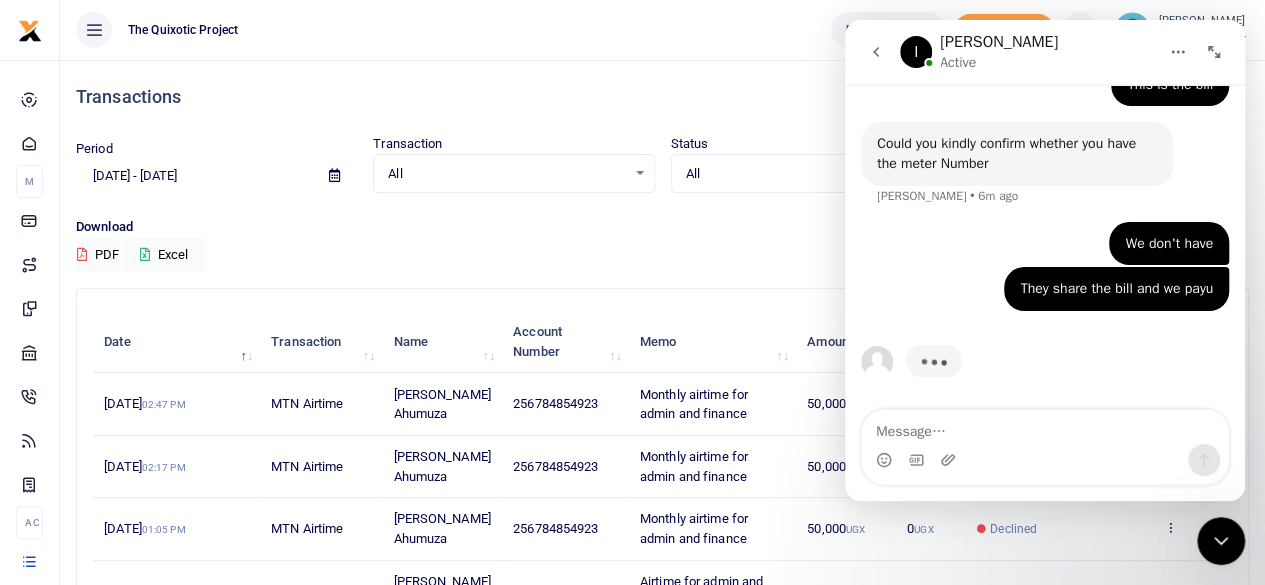 scroll, scrollTop: 513, scrollLeft: 0, axis: vertical 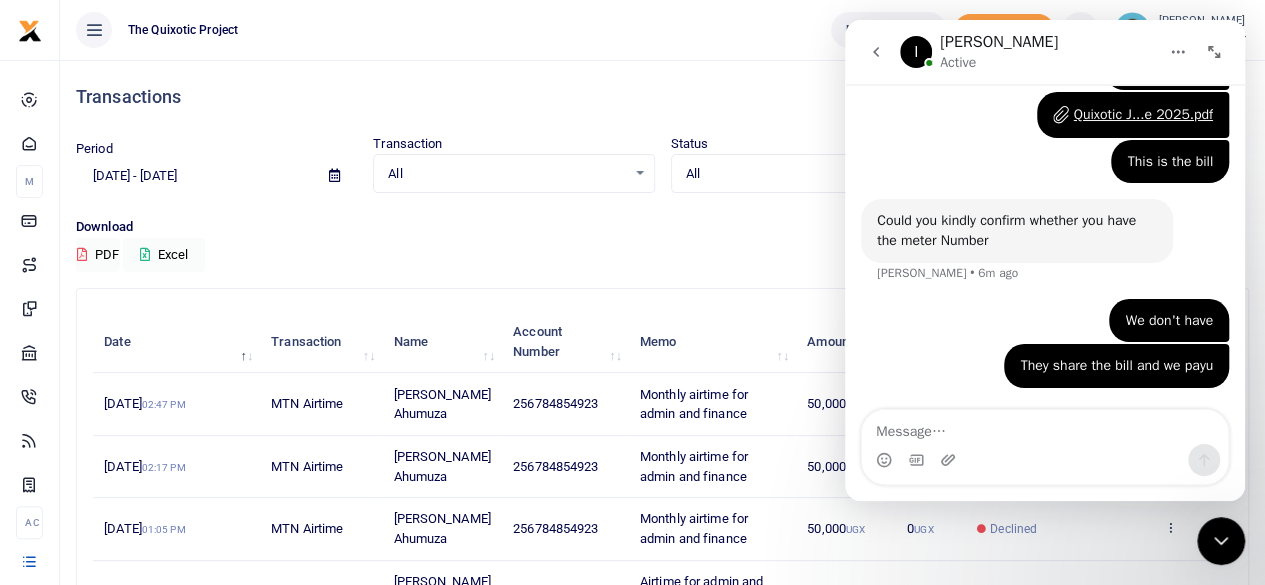 click on "Download
PDF
Excel" at bounding box center (662, 244) 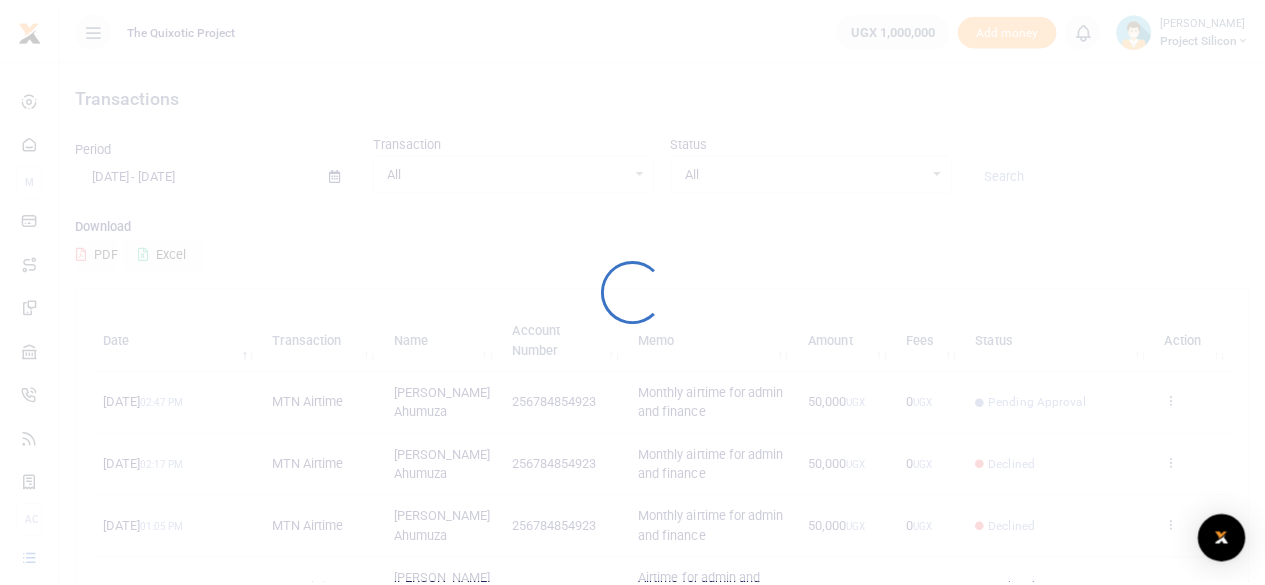 scroll, scrollTop: 0, scrollLeft: 0, axis: both 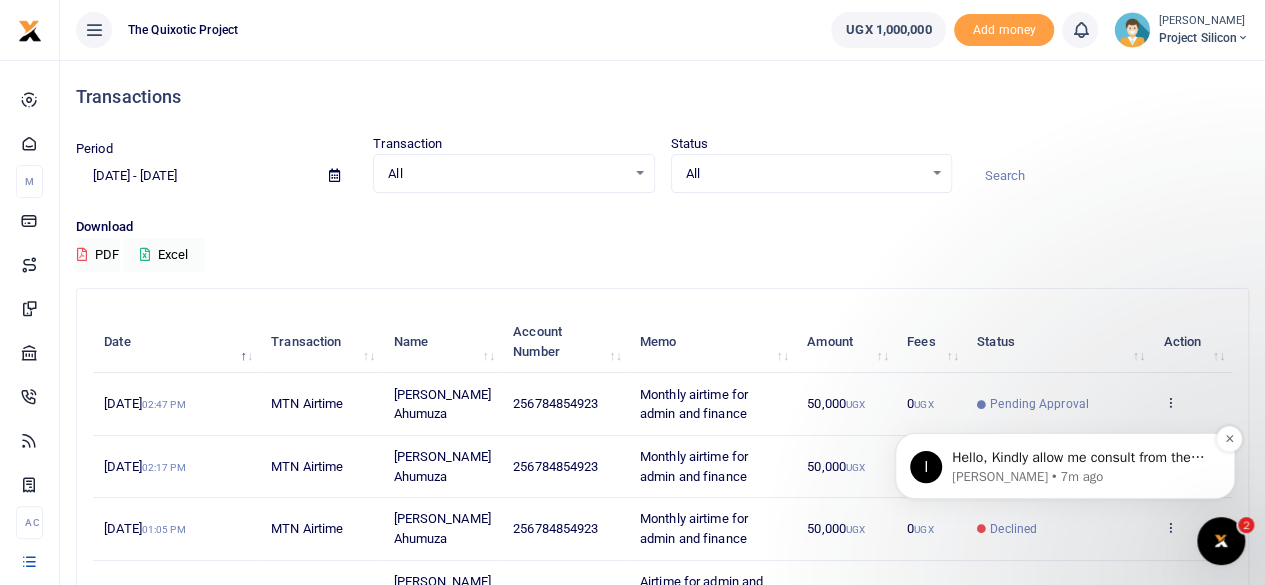 click on "[PERSON_NAME] • 7m ago" at bounding box center (1081, 477) 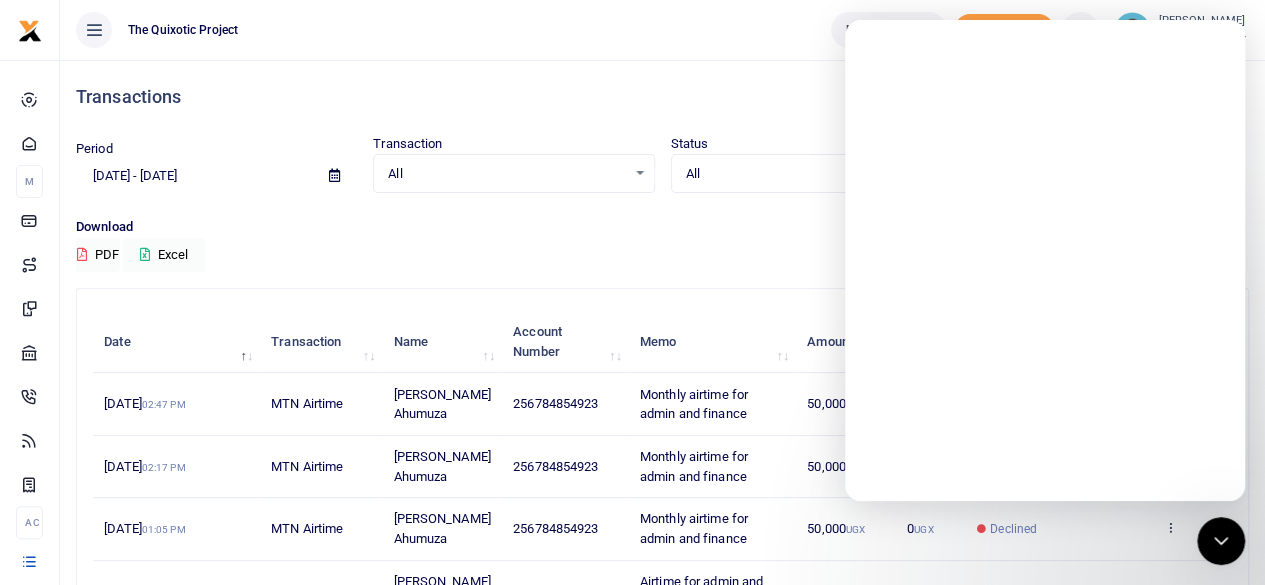 scroll, scrollTop: 0, scrollLeft: 0, axis: both 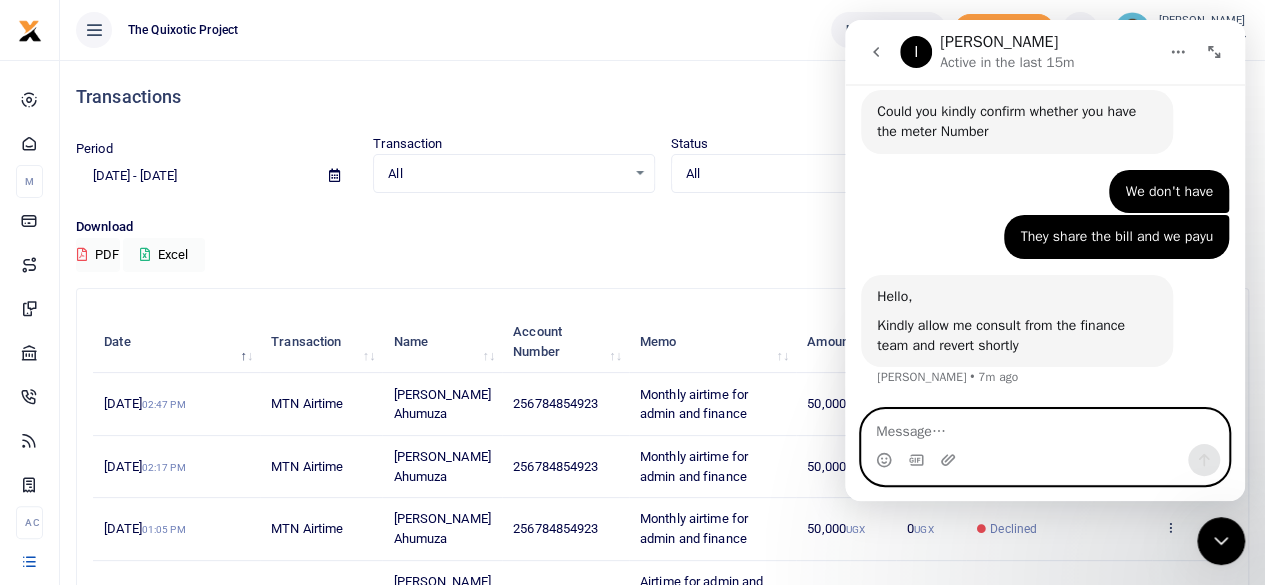 click at bounding box center (1045, 427) 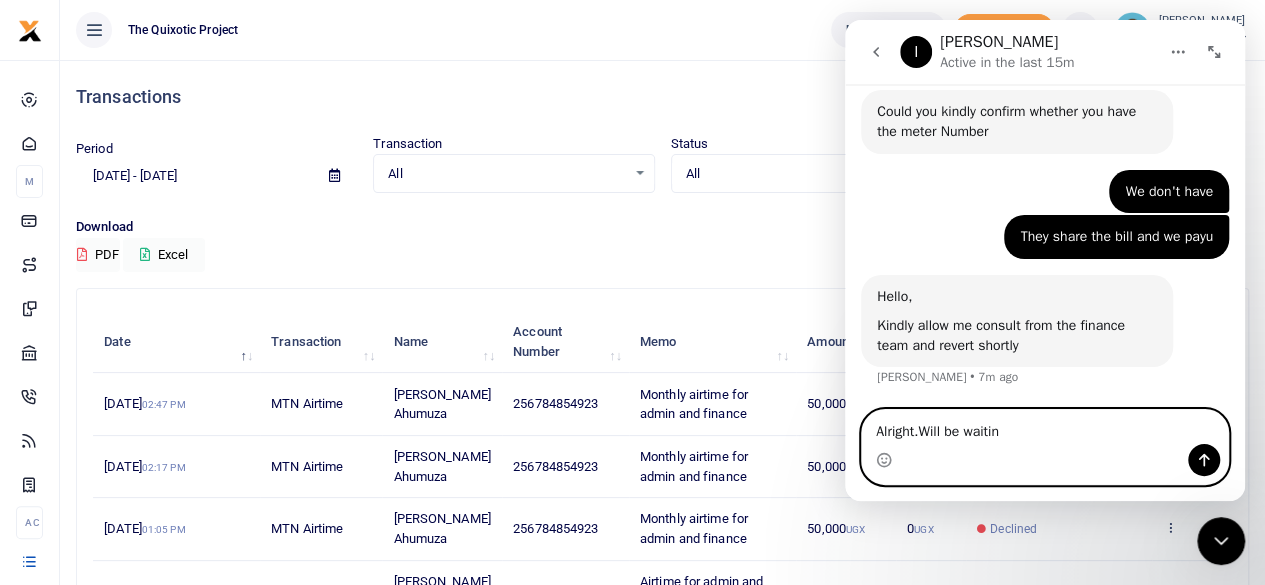 type on "Alright.Will be waiting" 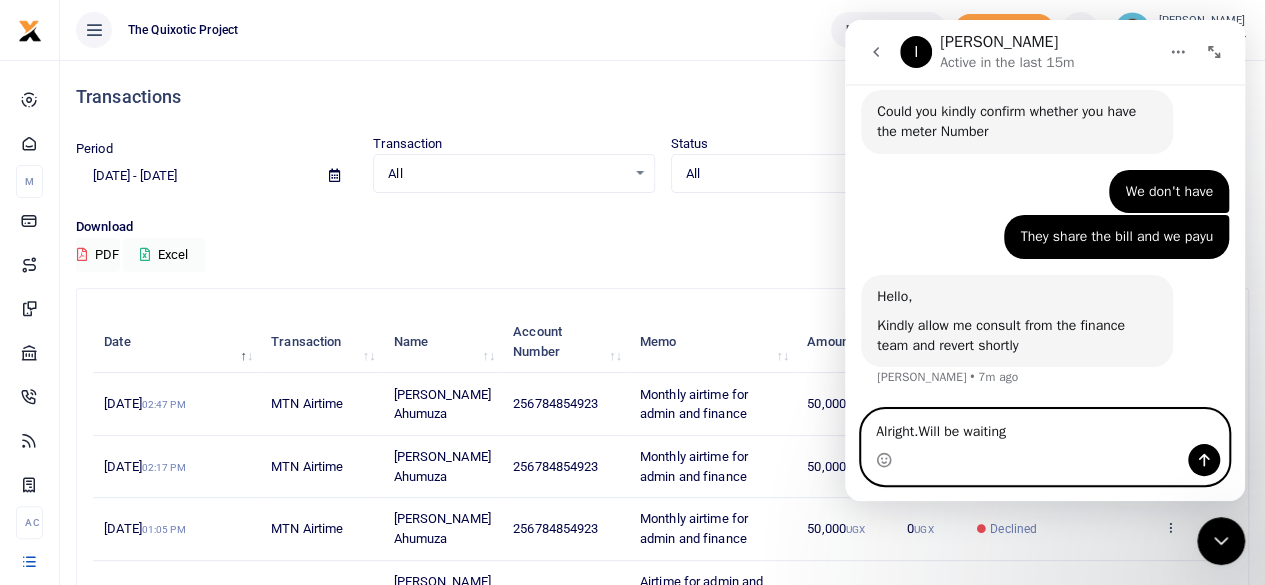 type 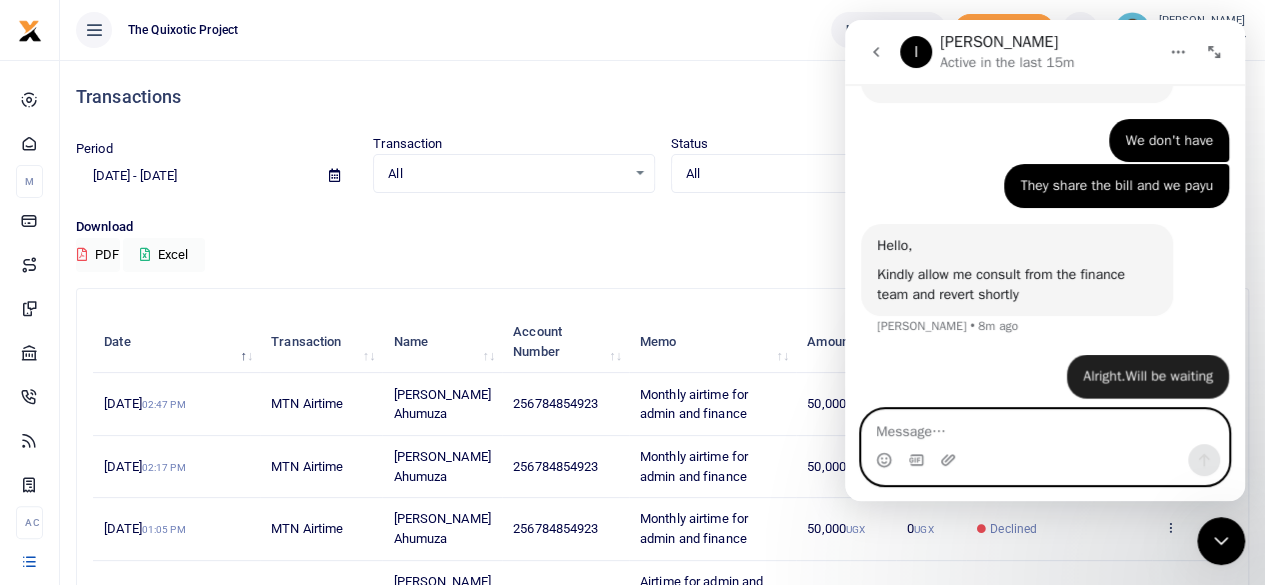 scroll, scrollTop: 682, scrollLeft: 0, axis: vertical 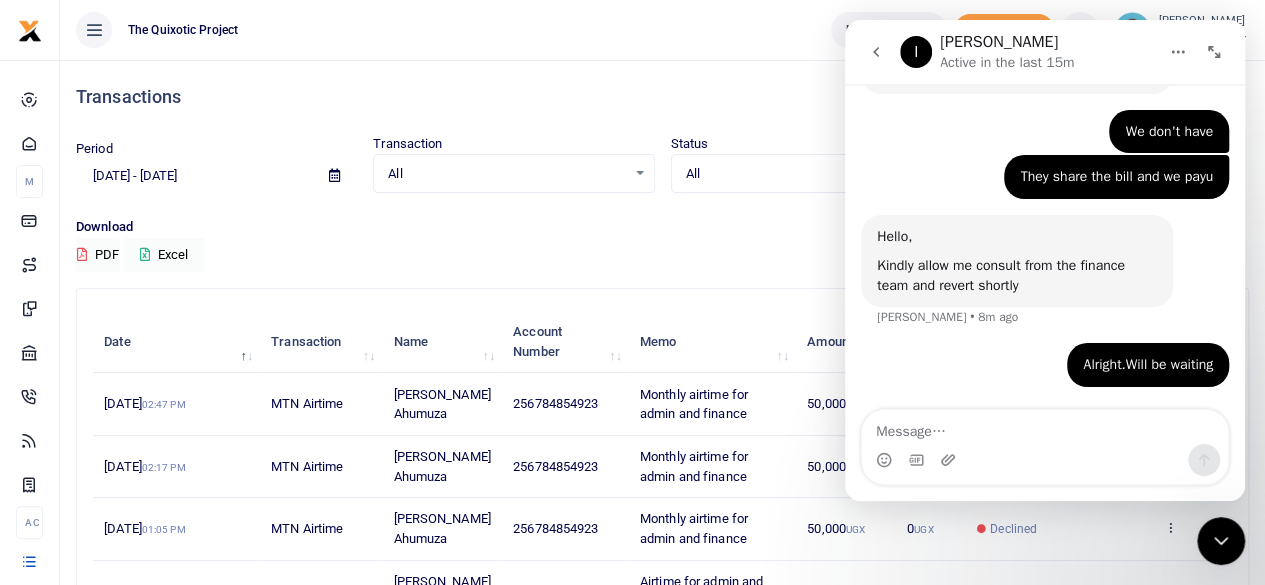 click 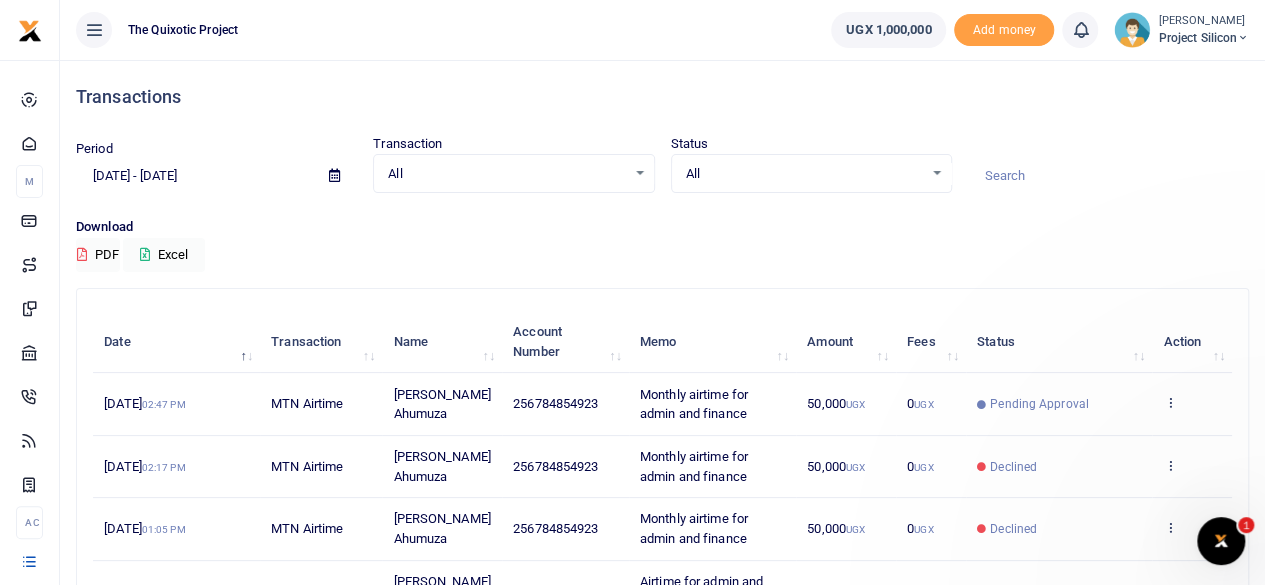 scroll, scrollTop: 0, scrollLeft: 0, axis: both 